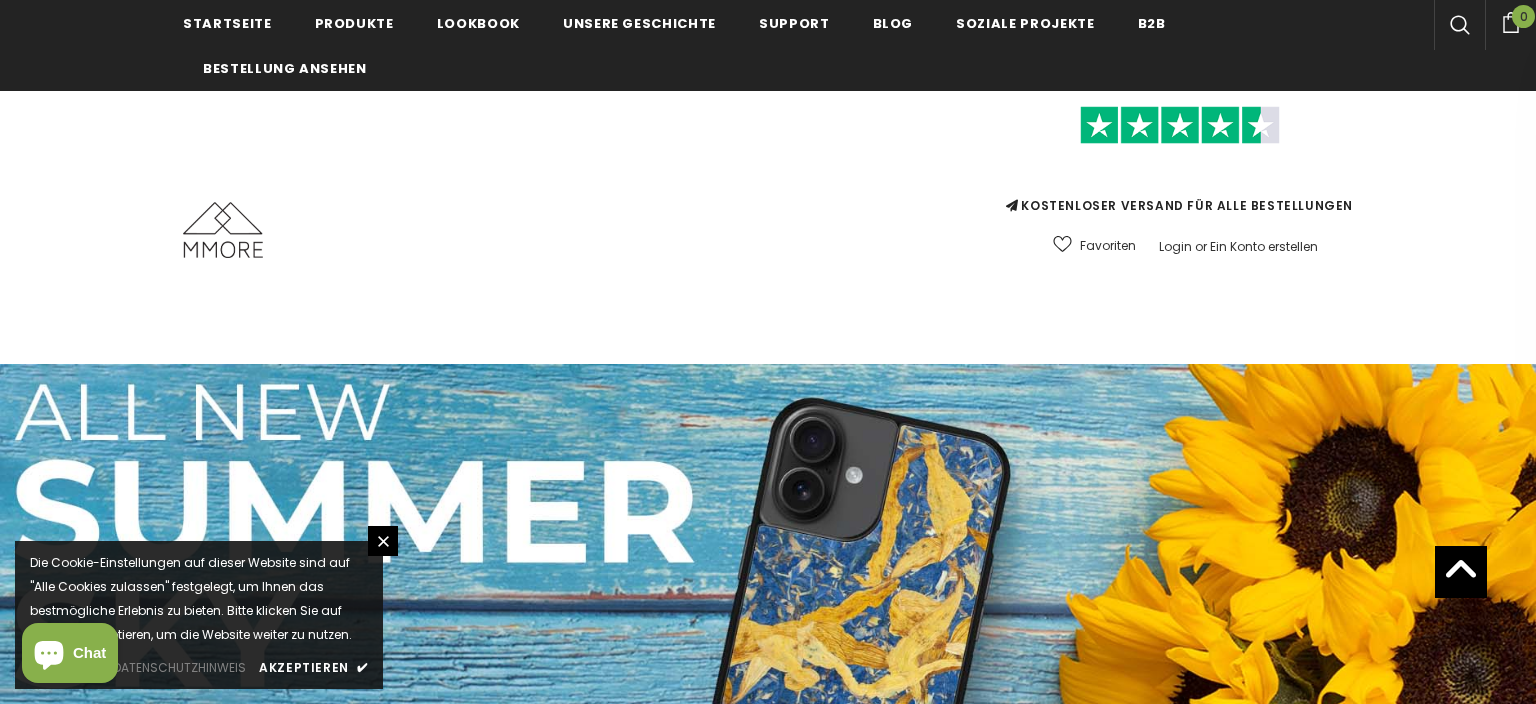 click at bounding box center (462, 1196) 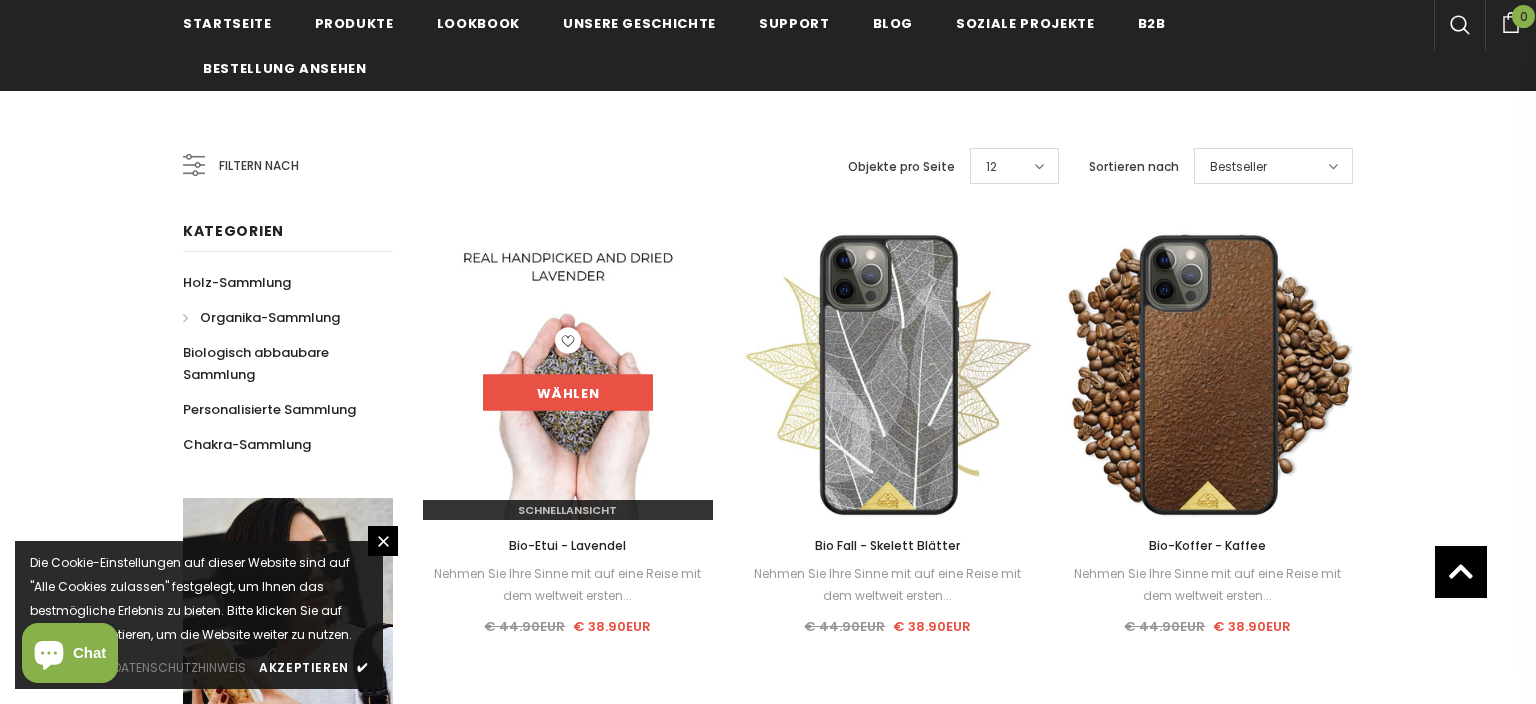 click on "Wählen" at bounding box center (568, 393) 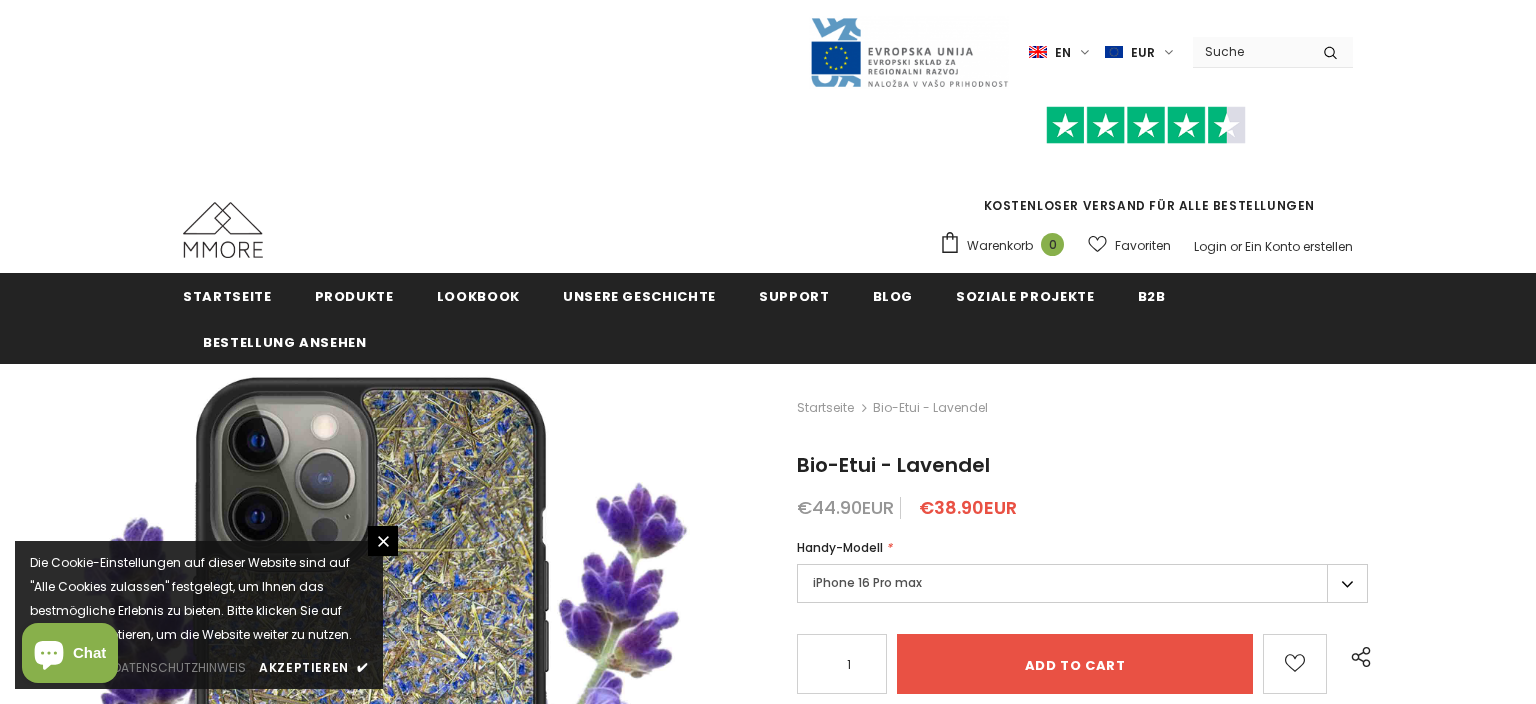 click at bounding box center [223, 230] 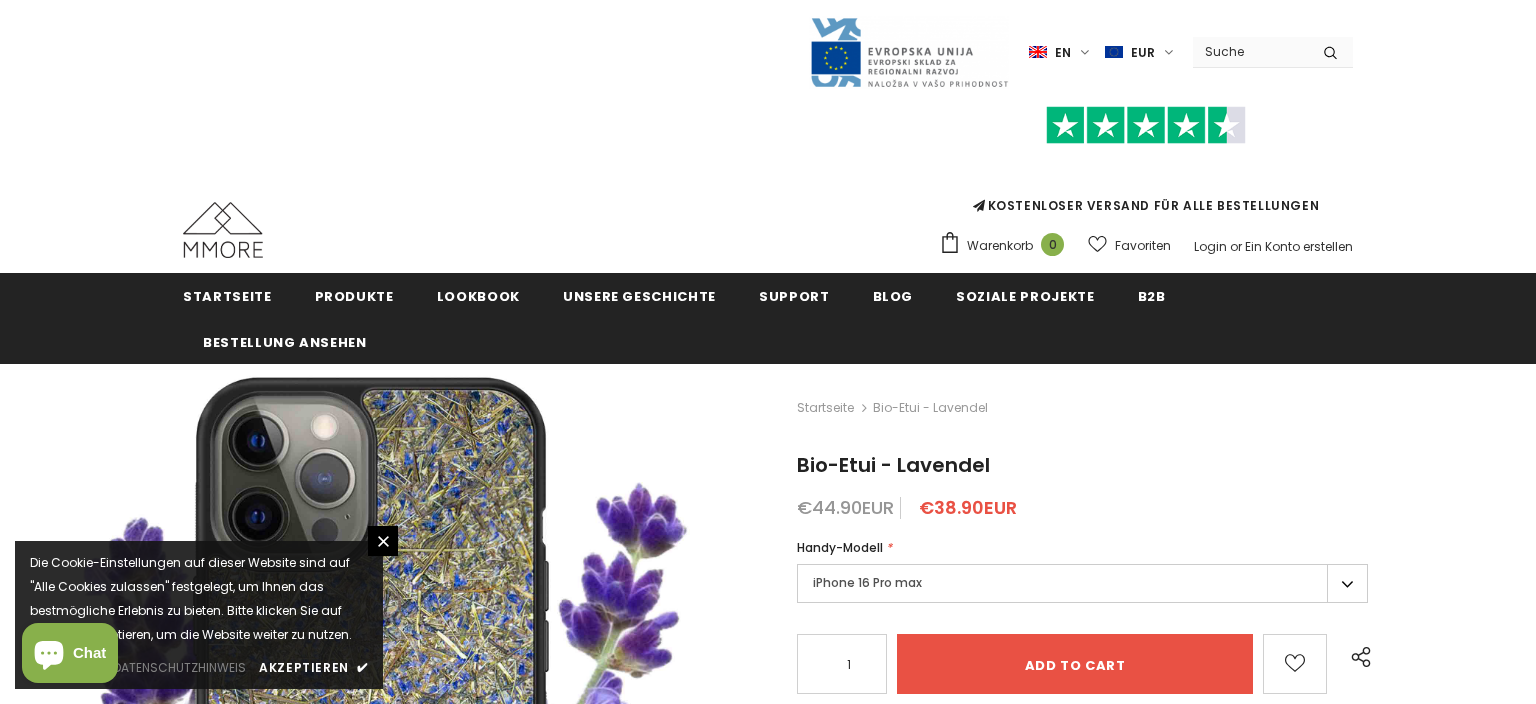 scroll, scrollTop: 0, scrollLeft: 0, axis: both 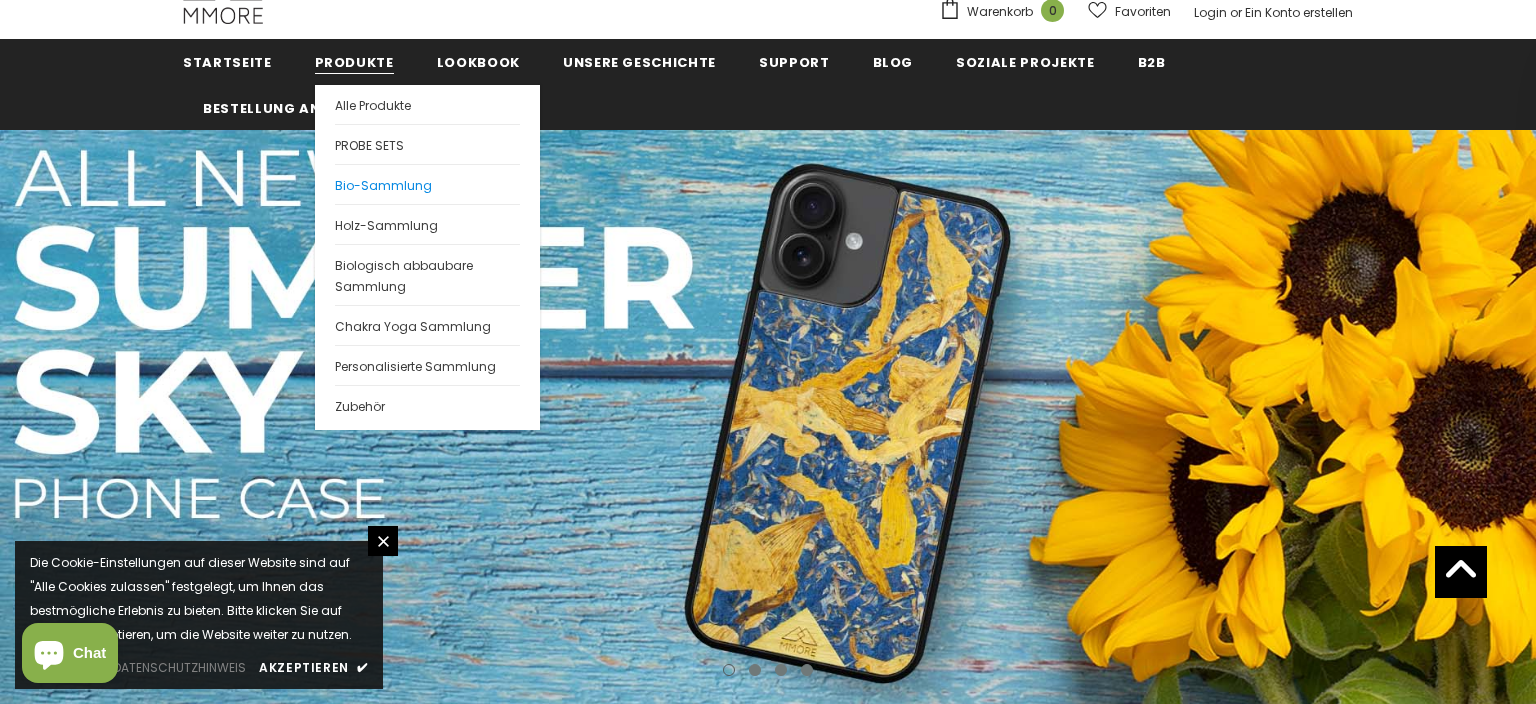 click on "Bio-Sammlung" at bounding box center (383, 185) 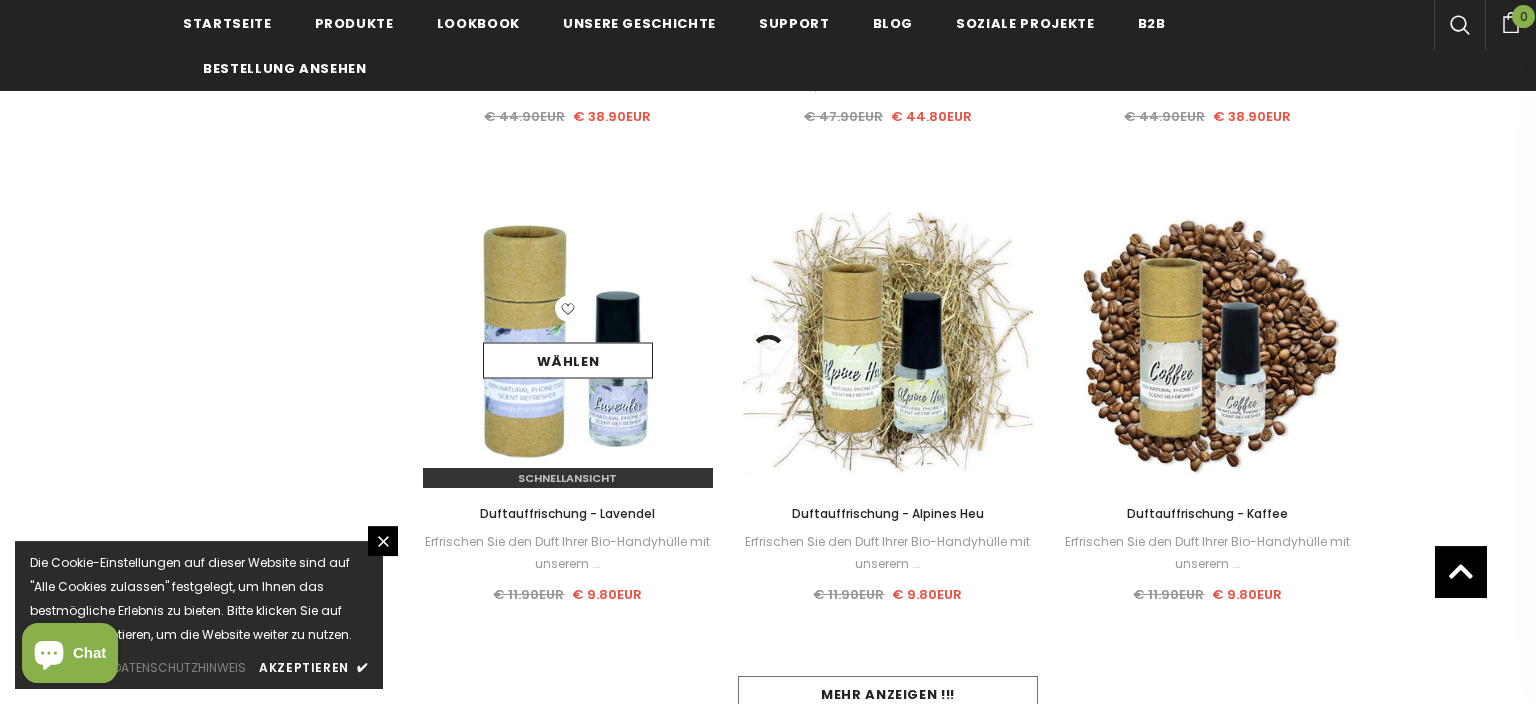 scroll, scrollTop: 2081, scrollLeft: 0, axis: vertical 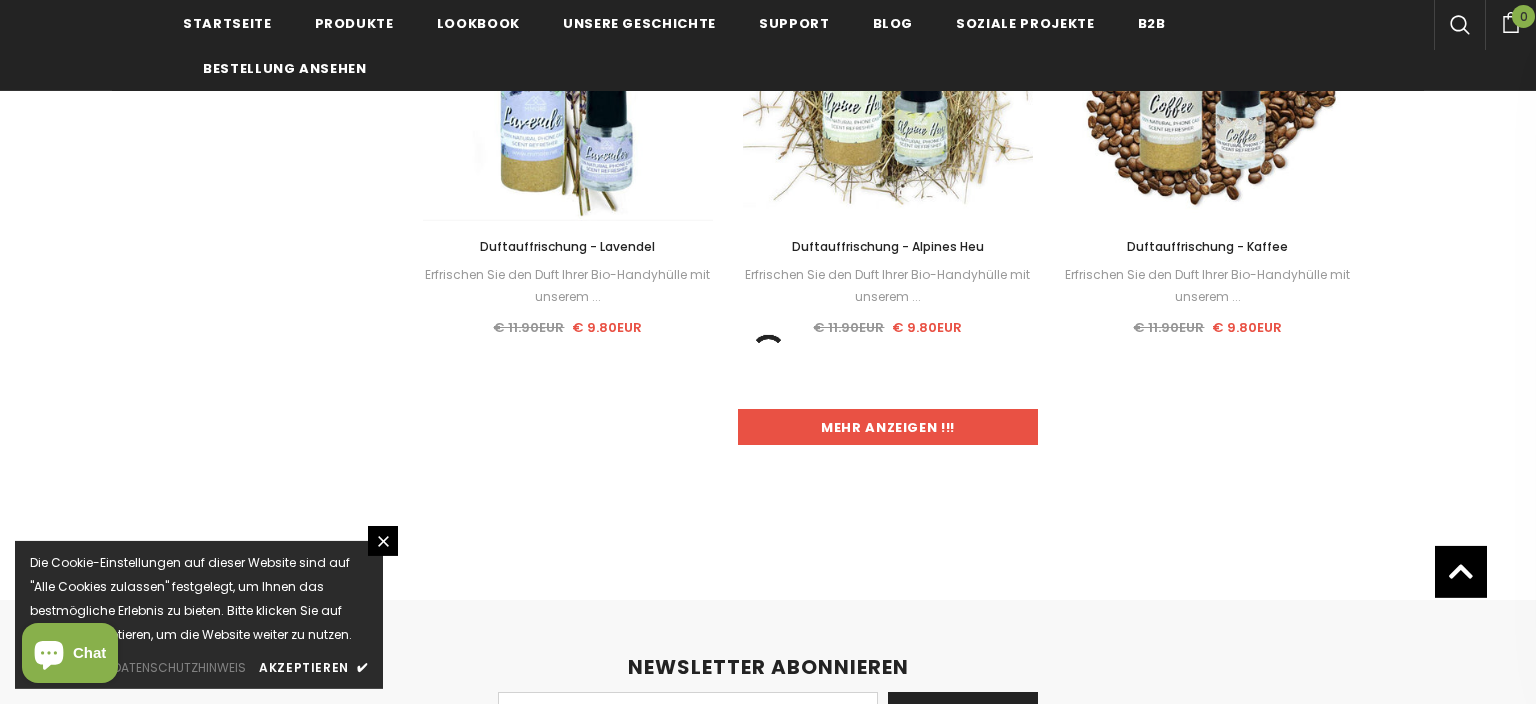 click on "Mehr anzeigen !!!" at bounding box center [888, 427] 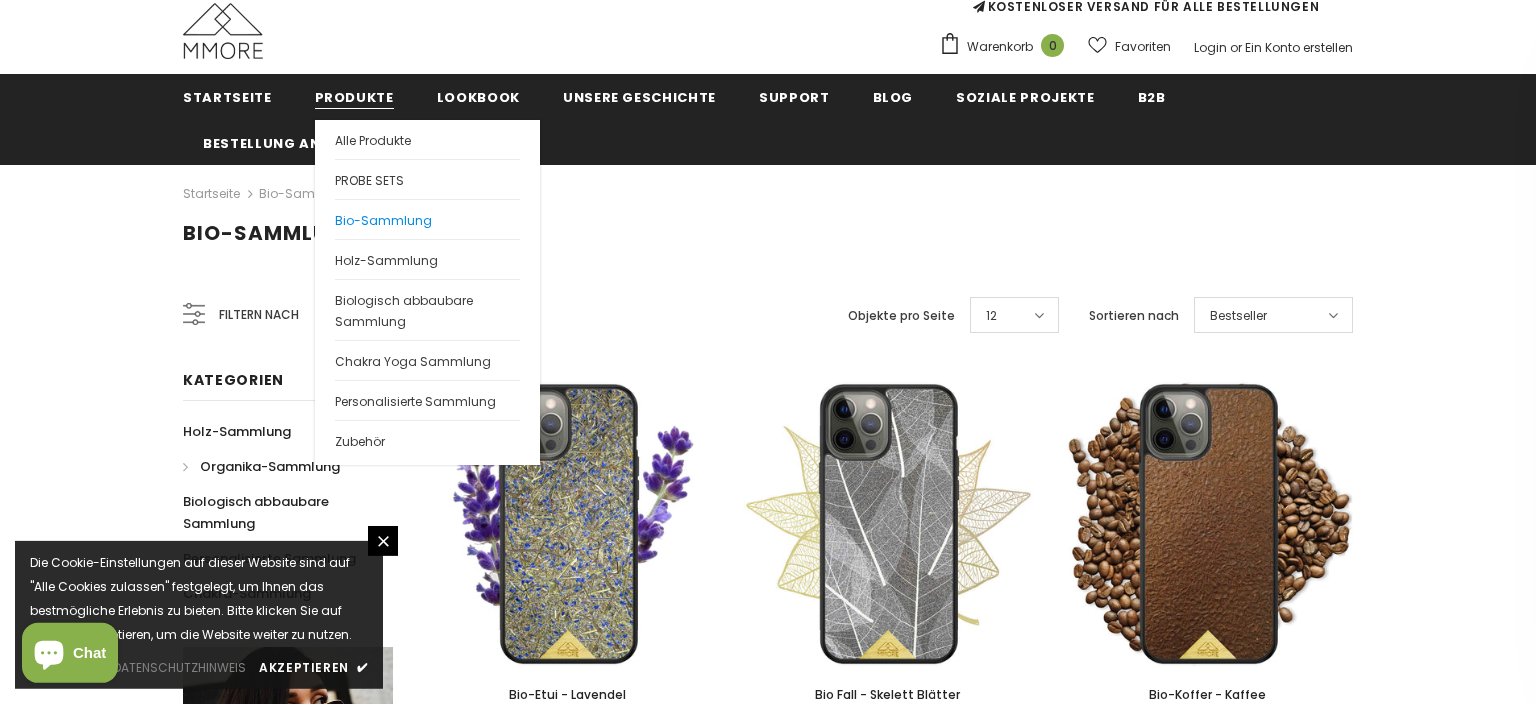 scroll, scrollTop: 200, scrollLeft: 0, axis: vertical 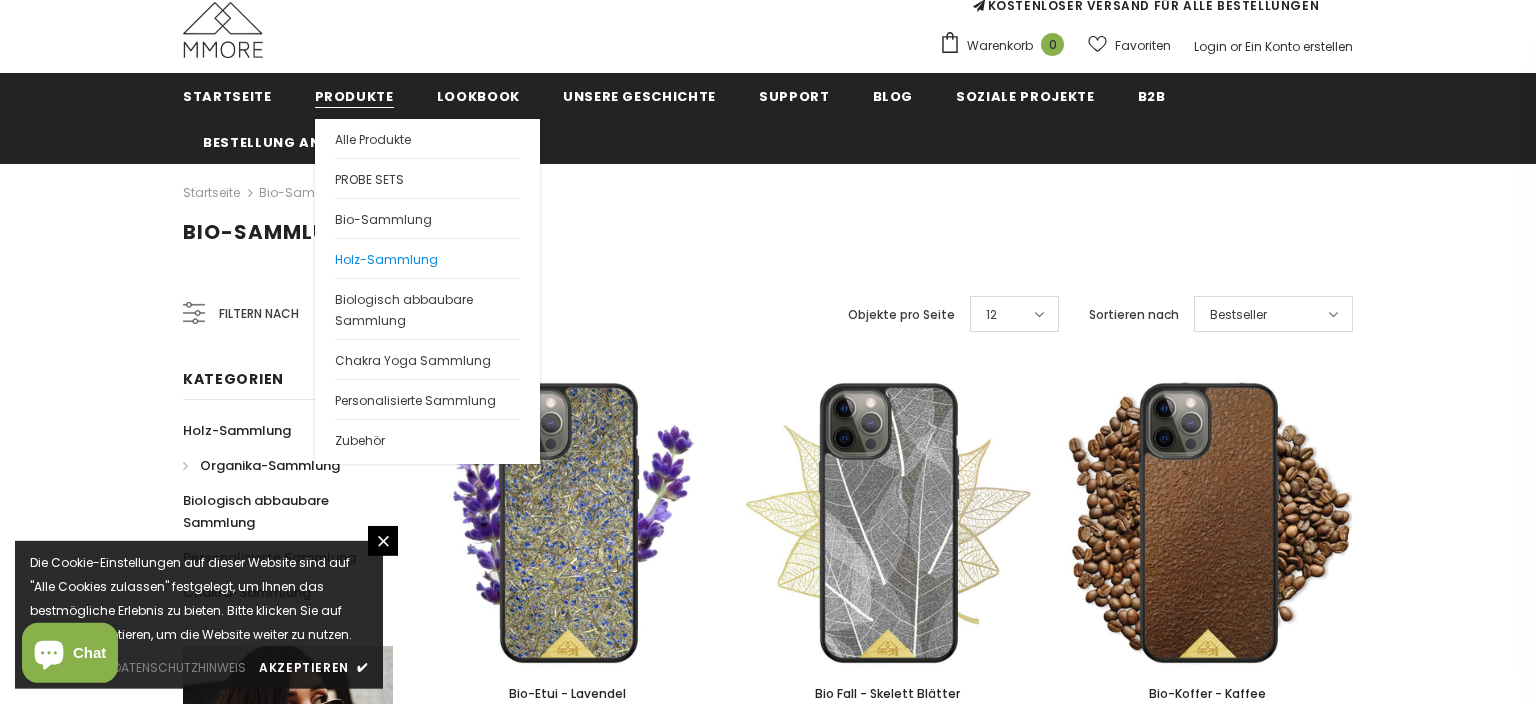 click on "Holz-Sammlung" at bounding box center (386, 259) 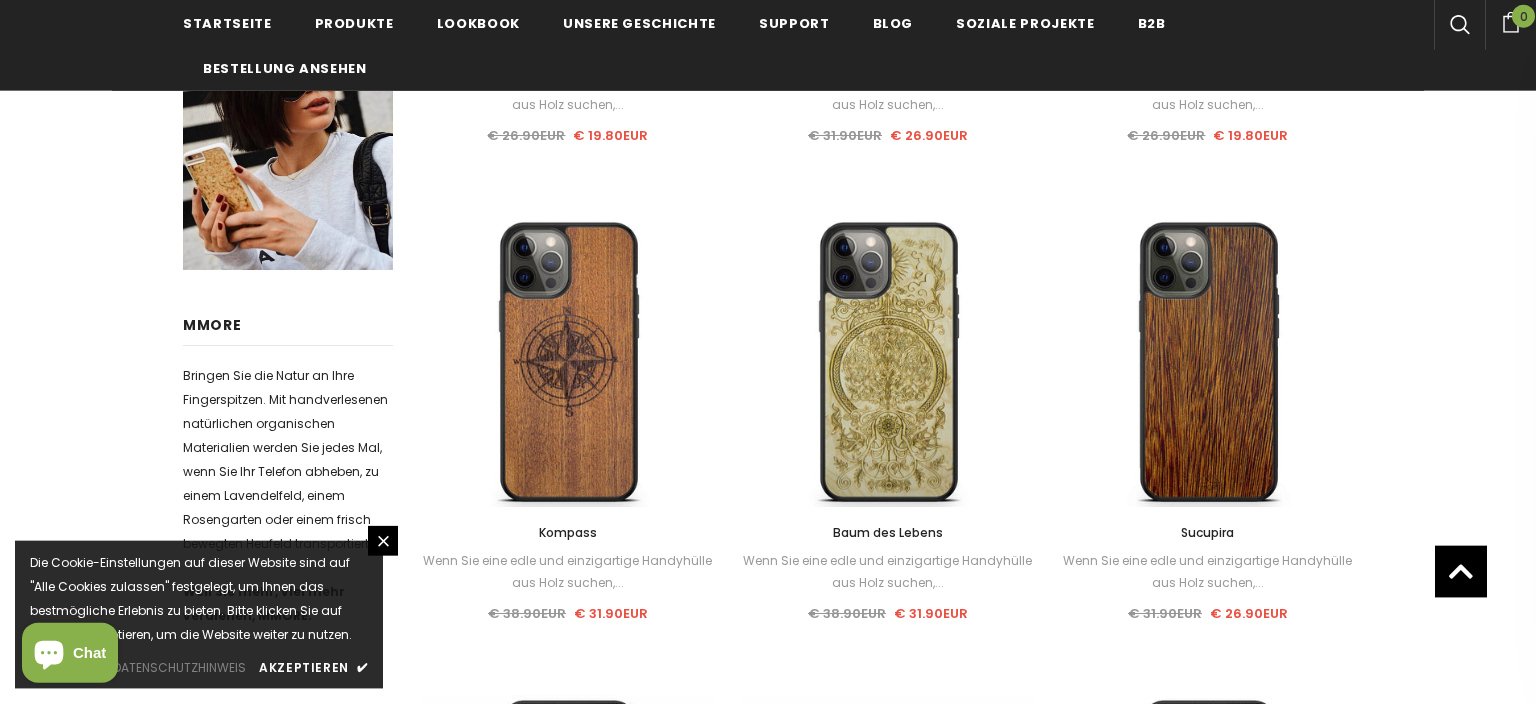 scroll, scrollTop: 839, scrollLeft: 0, axis: vertical 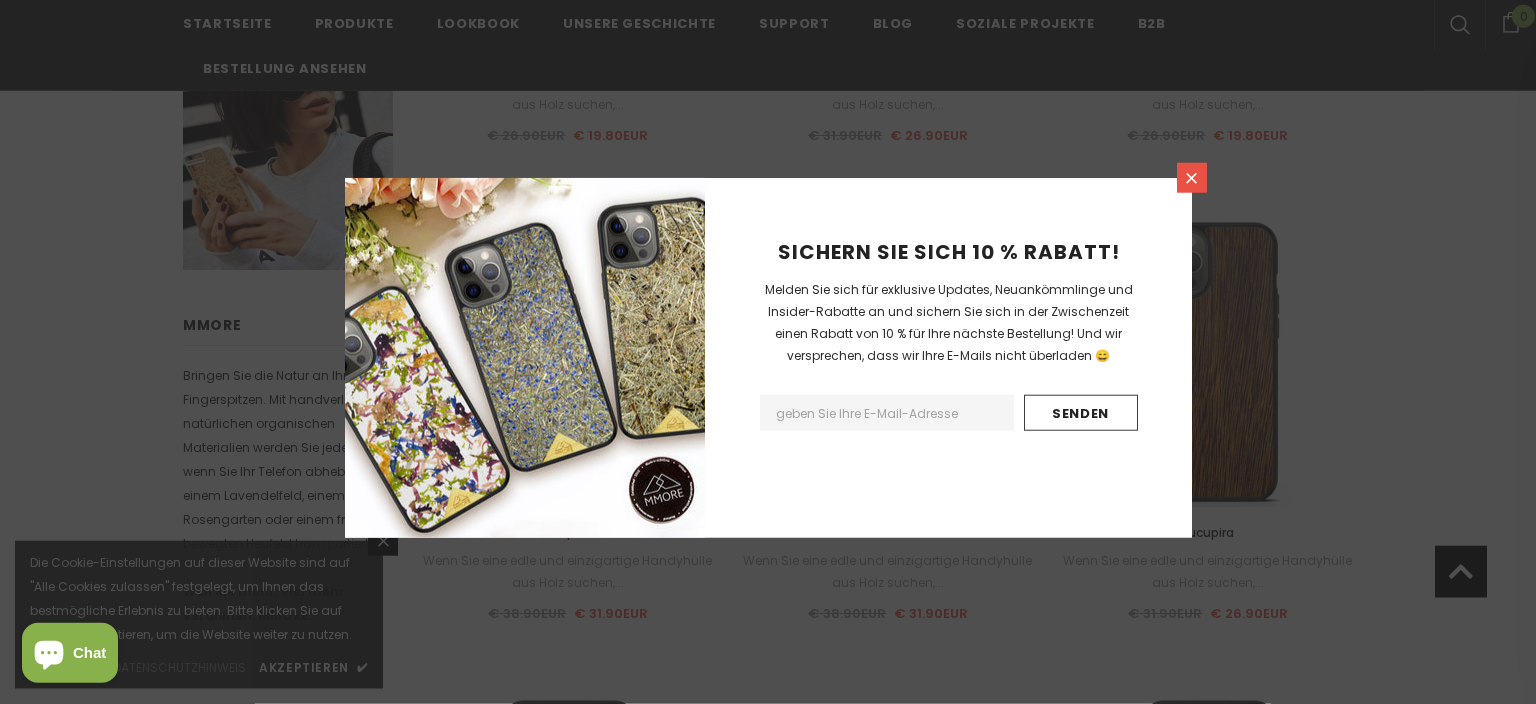 click at bounding box center [1192, 178] 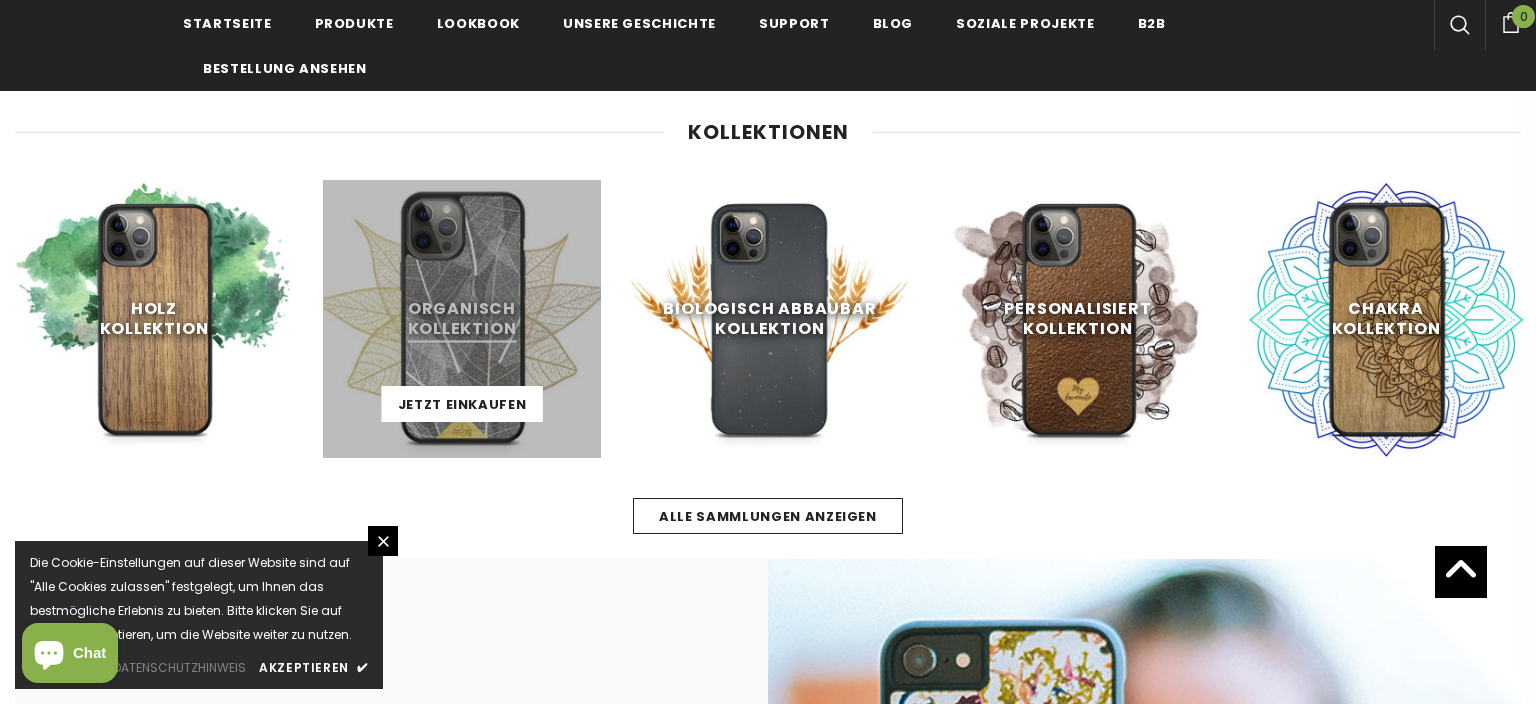 scroll, scrollTop: 982, scrollLeft: 0, axis: vertical 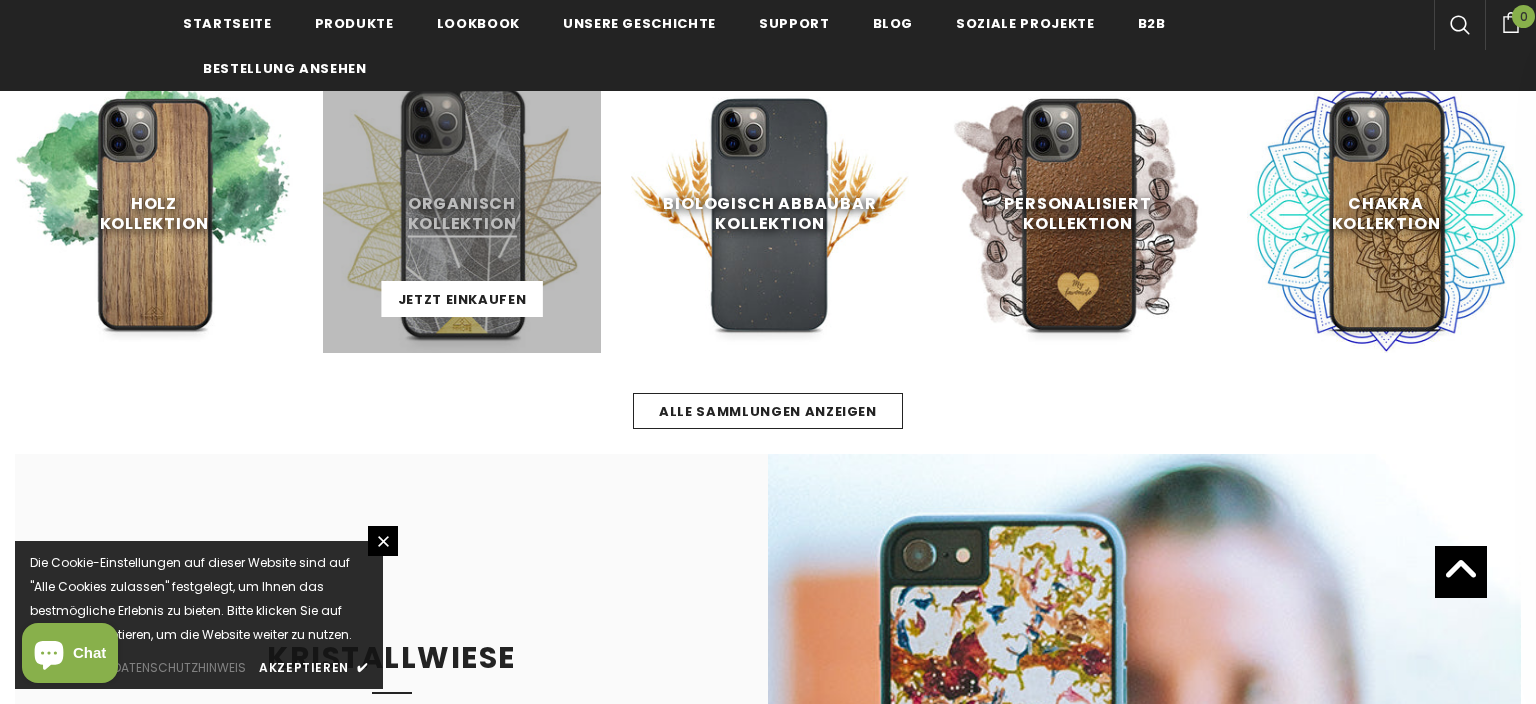 click at bounding box center [462, 214] 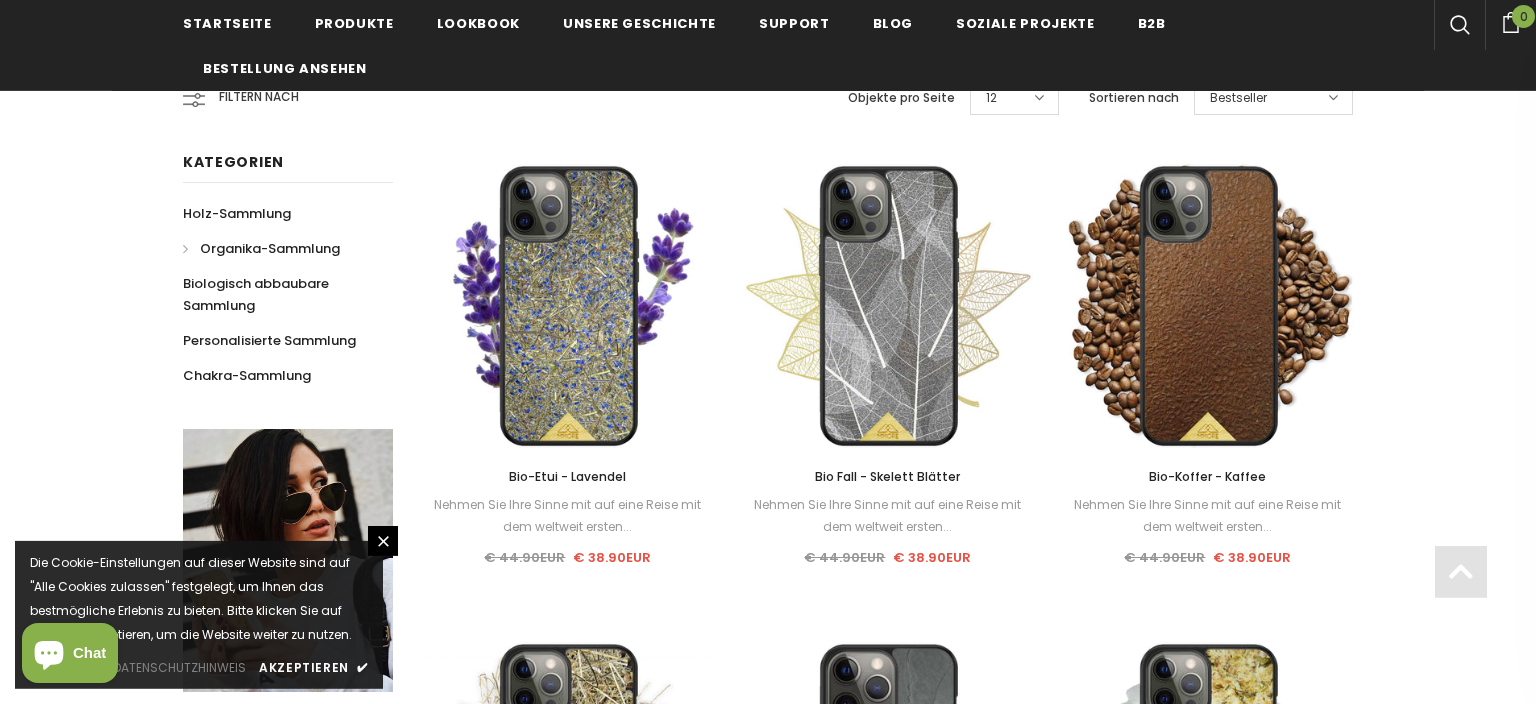 scroll, scrollTop: 422, scrollLeft: 0, axis: vertical 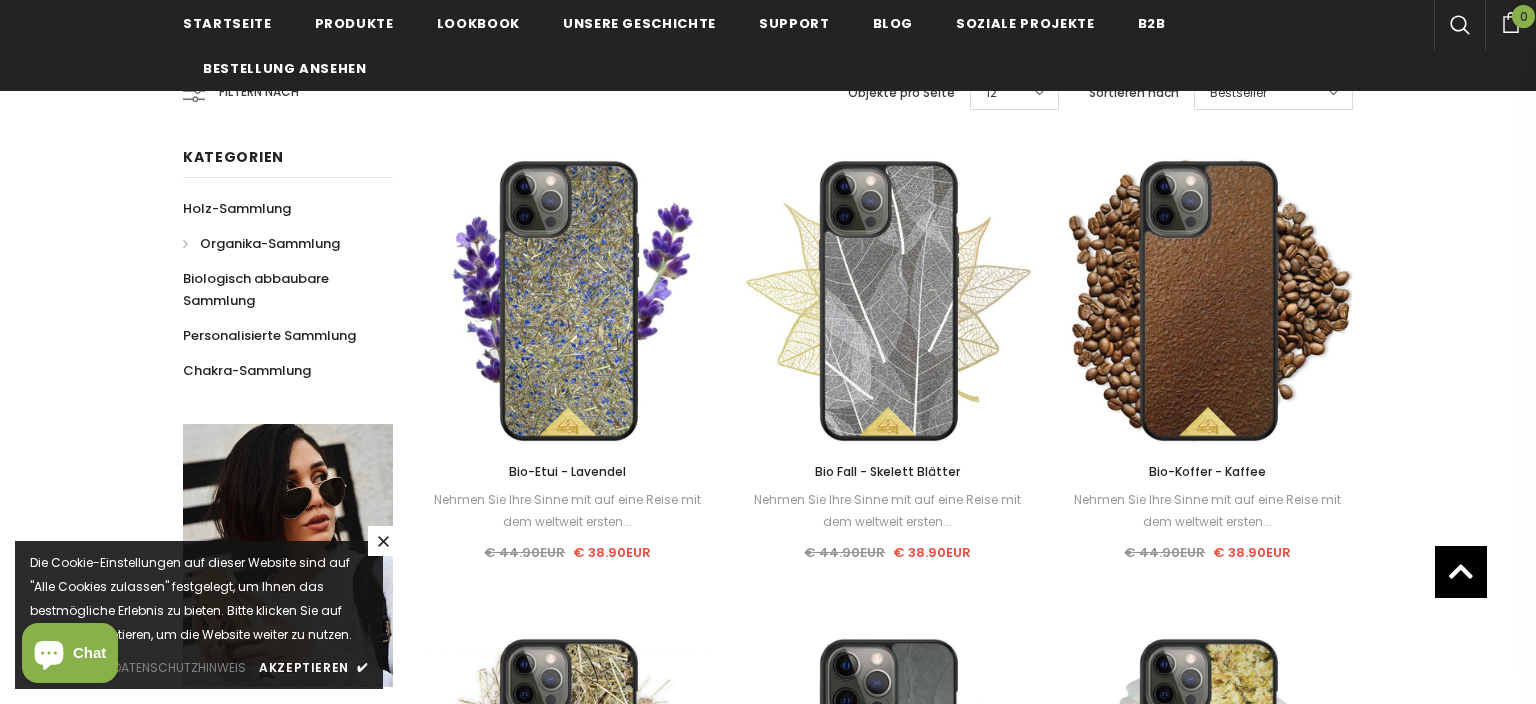 click 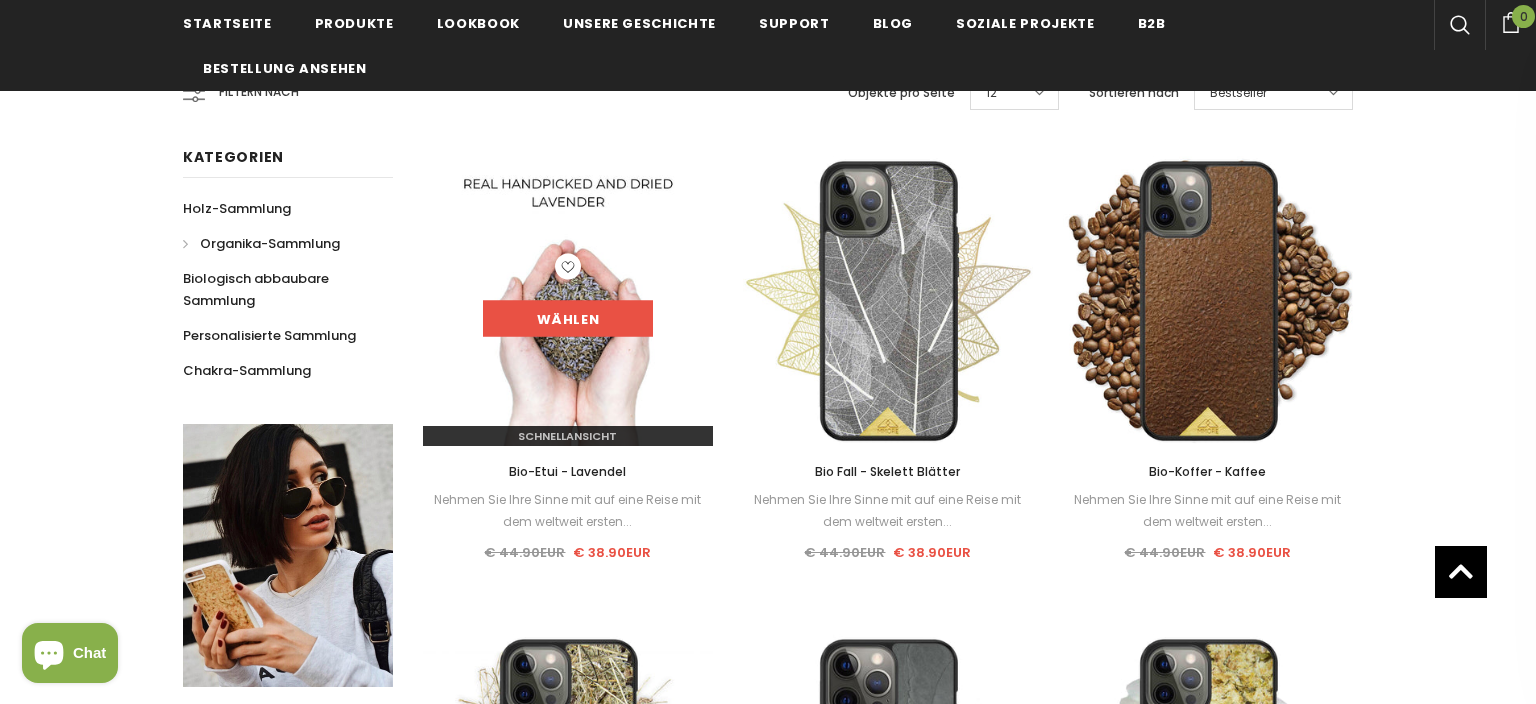 click on "Wählen" at bounding box center (568, 319) 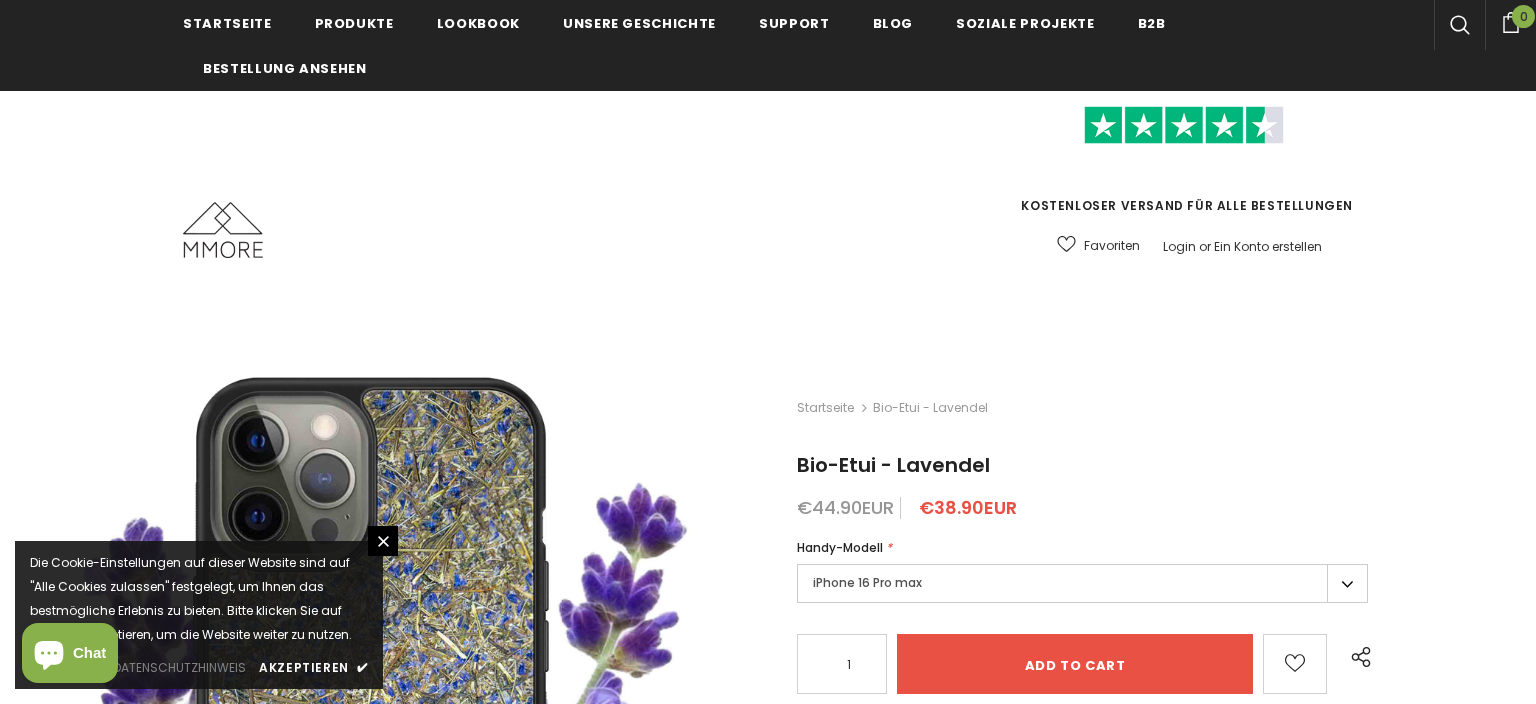 scroll, scrollTop: 316, scrollLeft: 0, axis: vertical 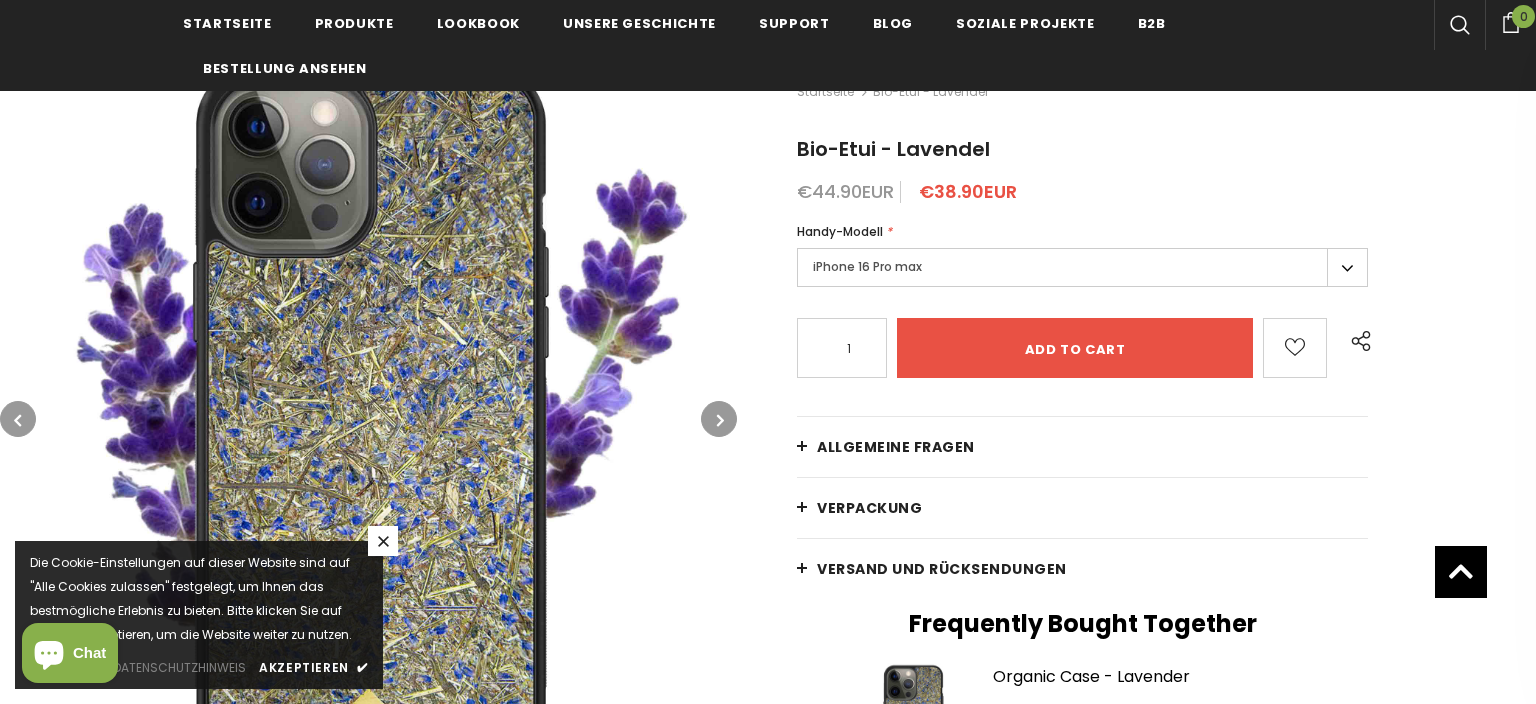 click 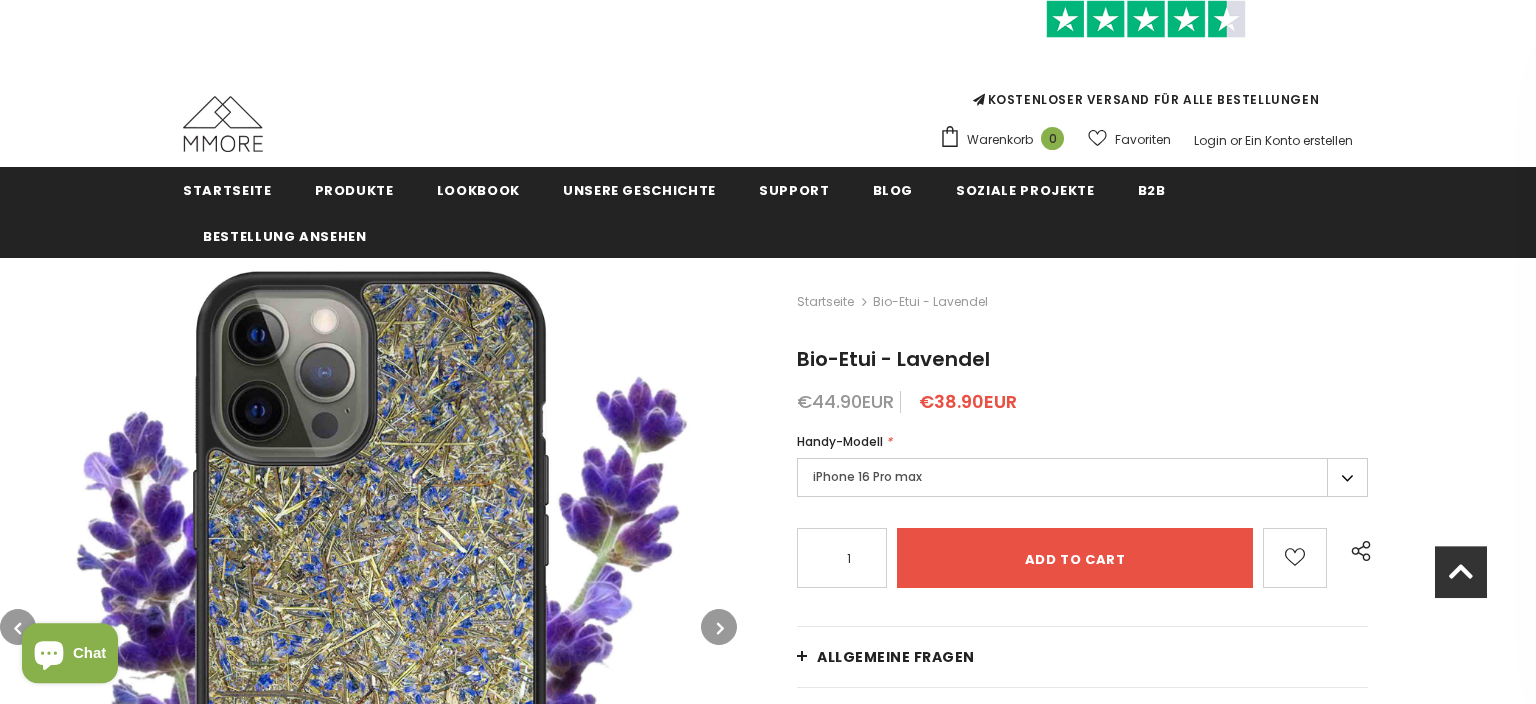 scroll, scrollTop: 105, scrollLeft: 0, axis: vertical 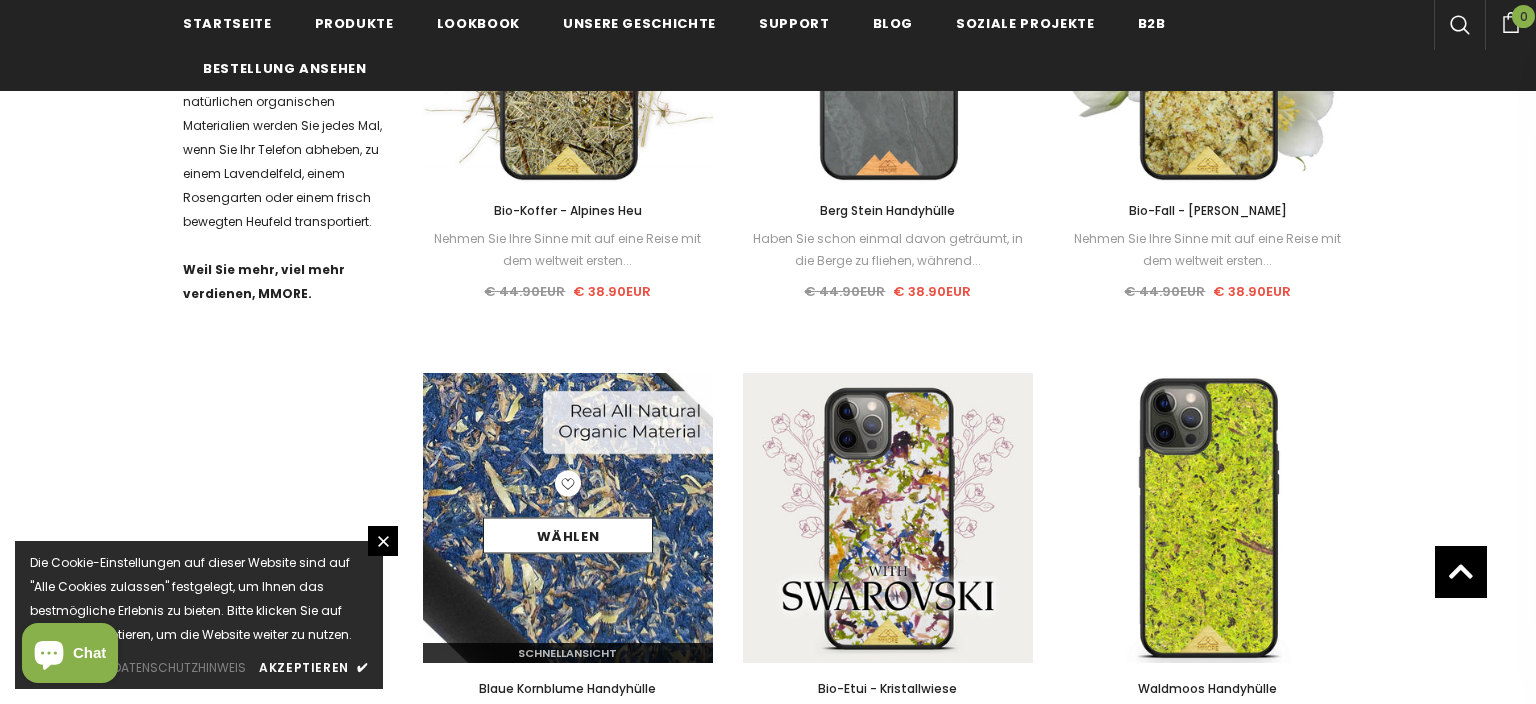 click on "Wählen" at bounding box center [568, 518] 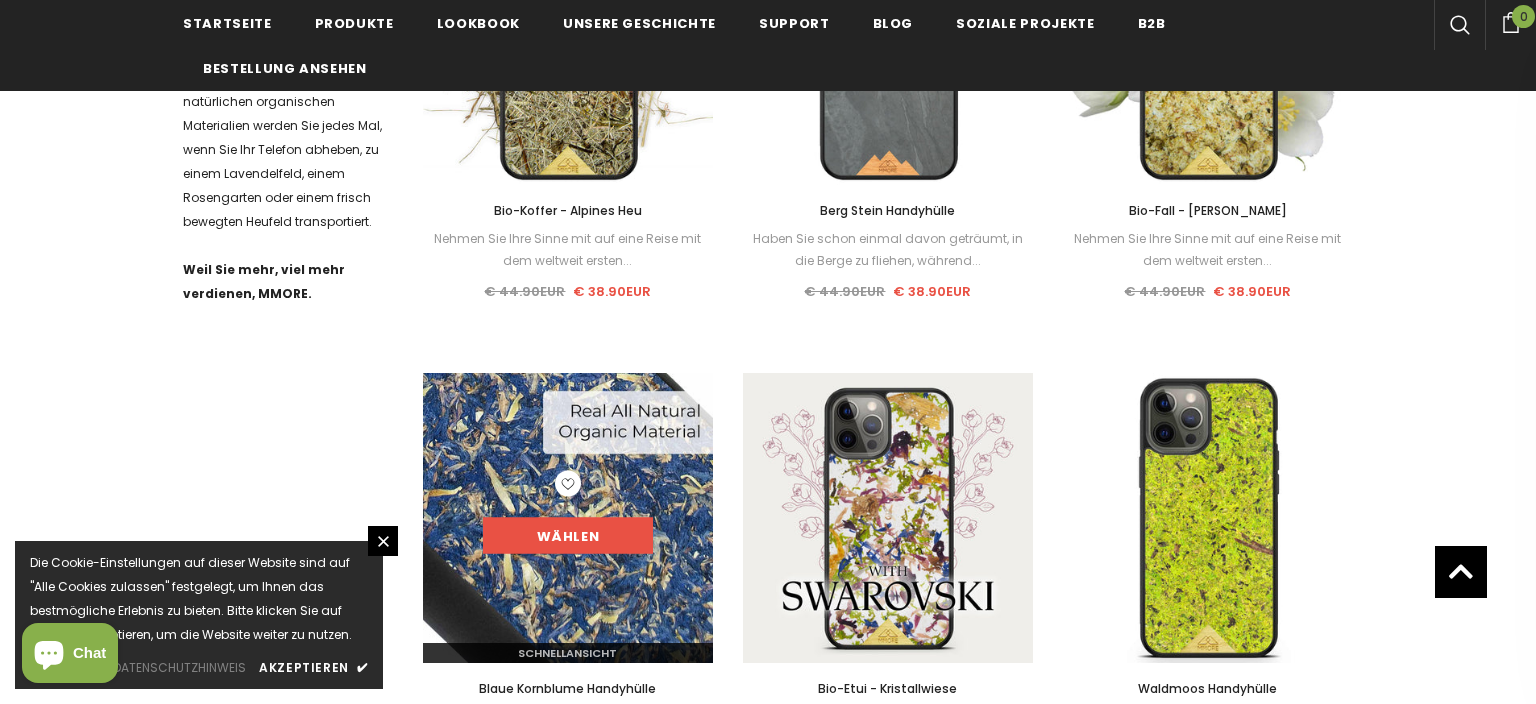 click on "Wählen" at bounding box center [568, 536] 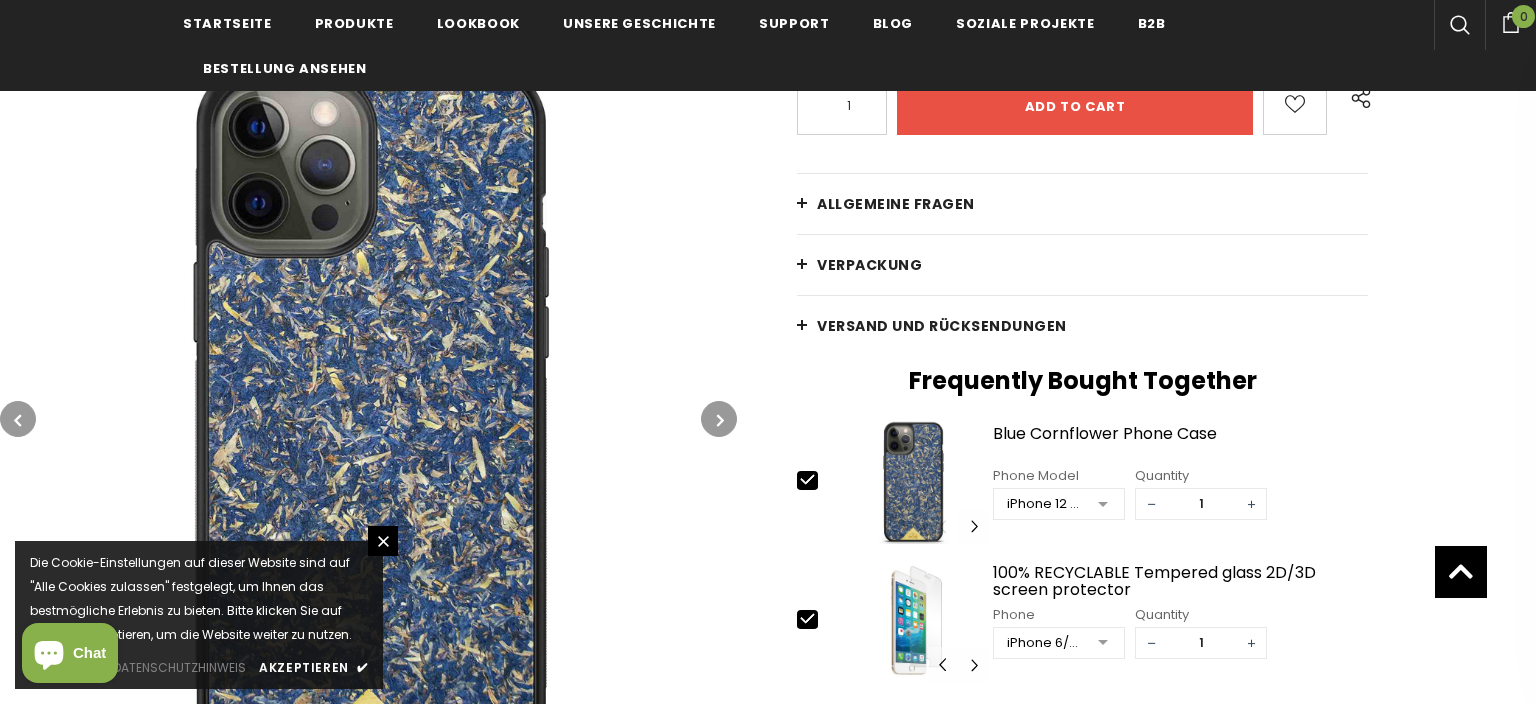 scroll, scrollTop: 560, scrollLeft: 0, axis: vertical 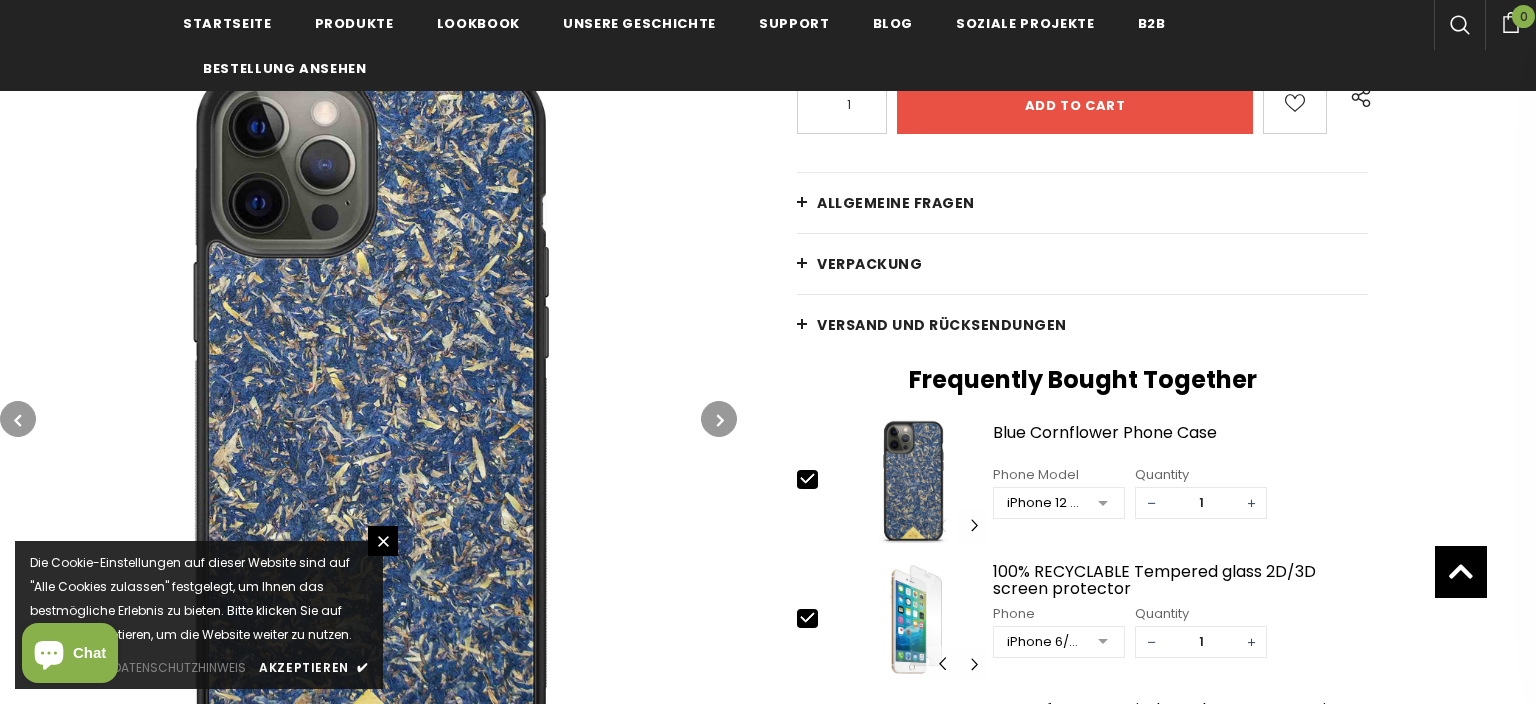 click at bounding box center [368, 418] 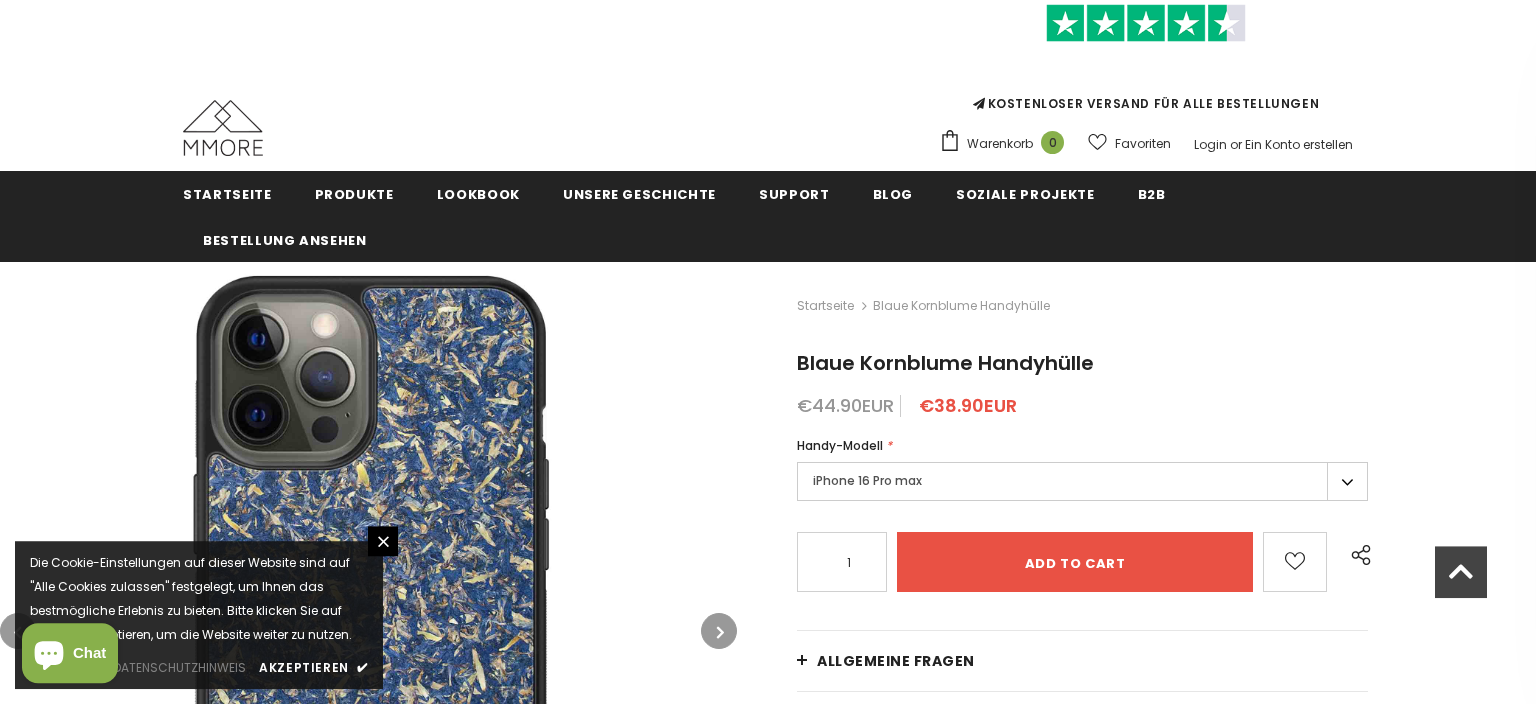scroll, scrollTop: 31, scrollLeft: 0, axis: vertical 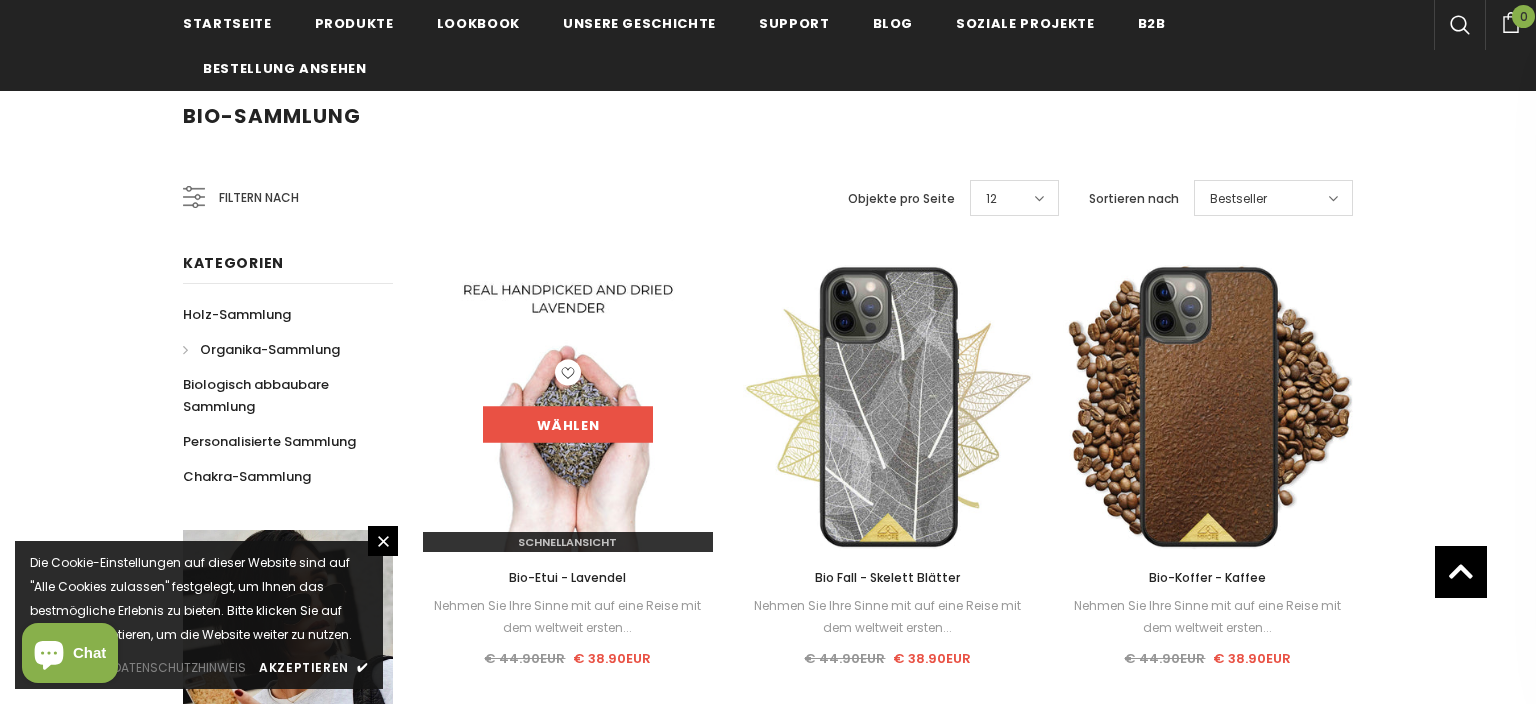 click on "Wählen" at bounding box center [568, 425] 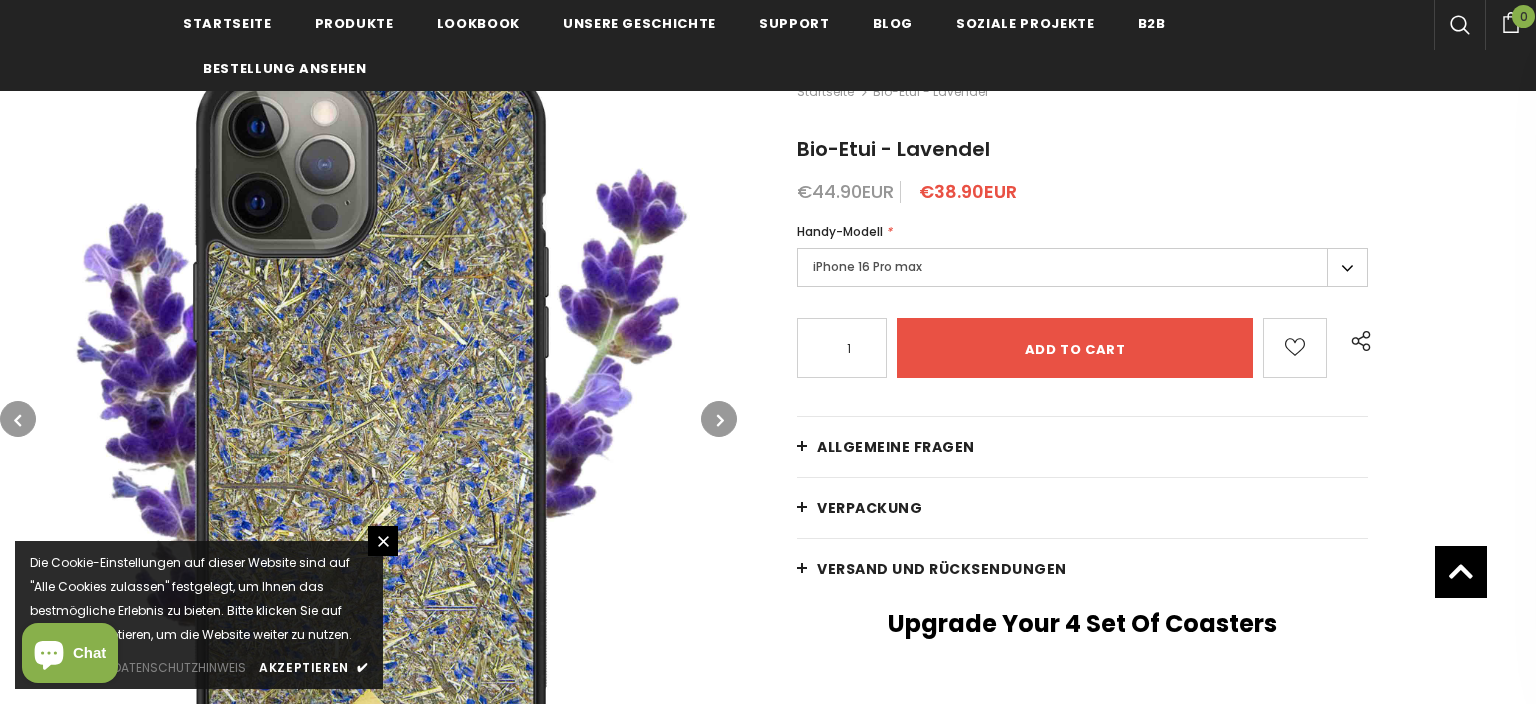 scroll, scrollTop: 317, scrollLeft: 0, axis: vertical 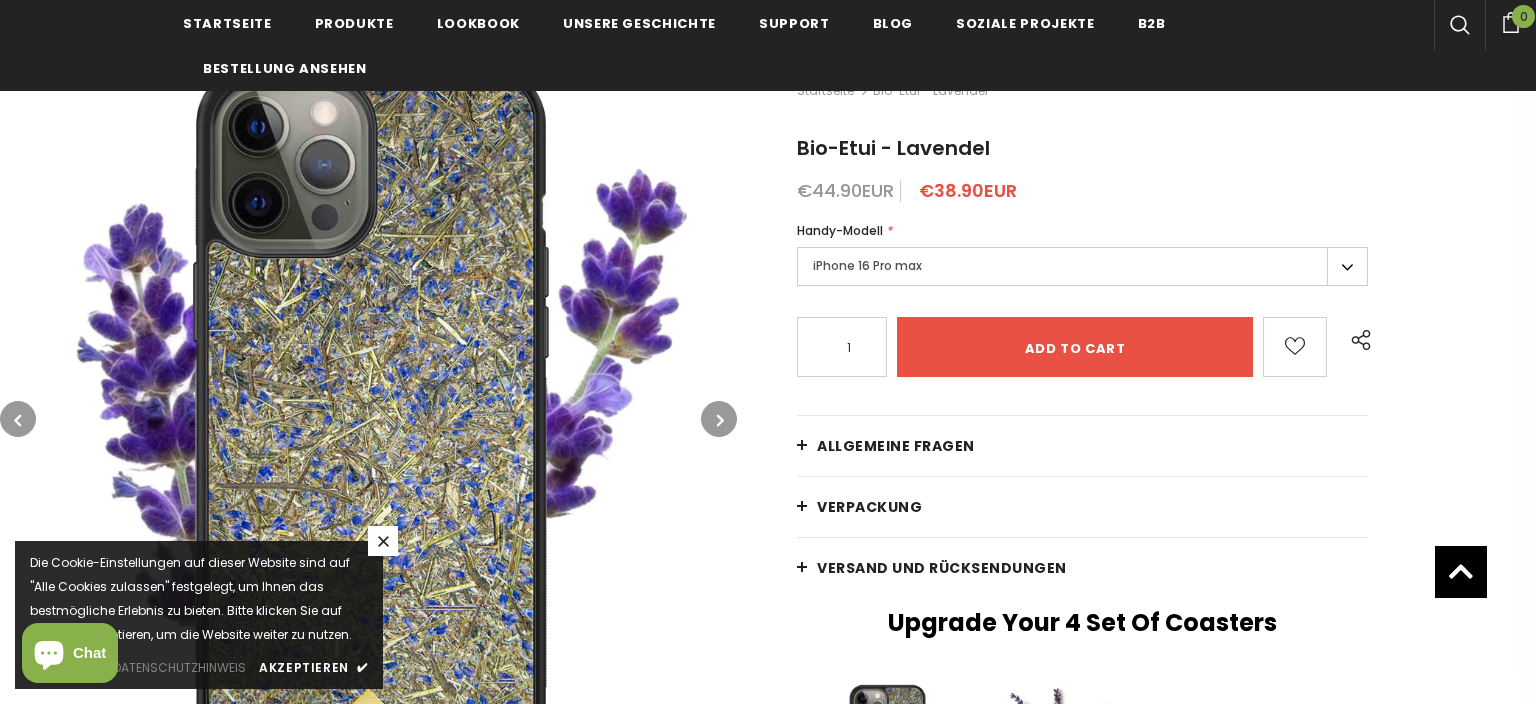 click 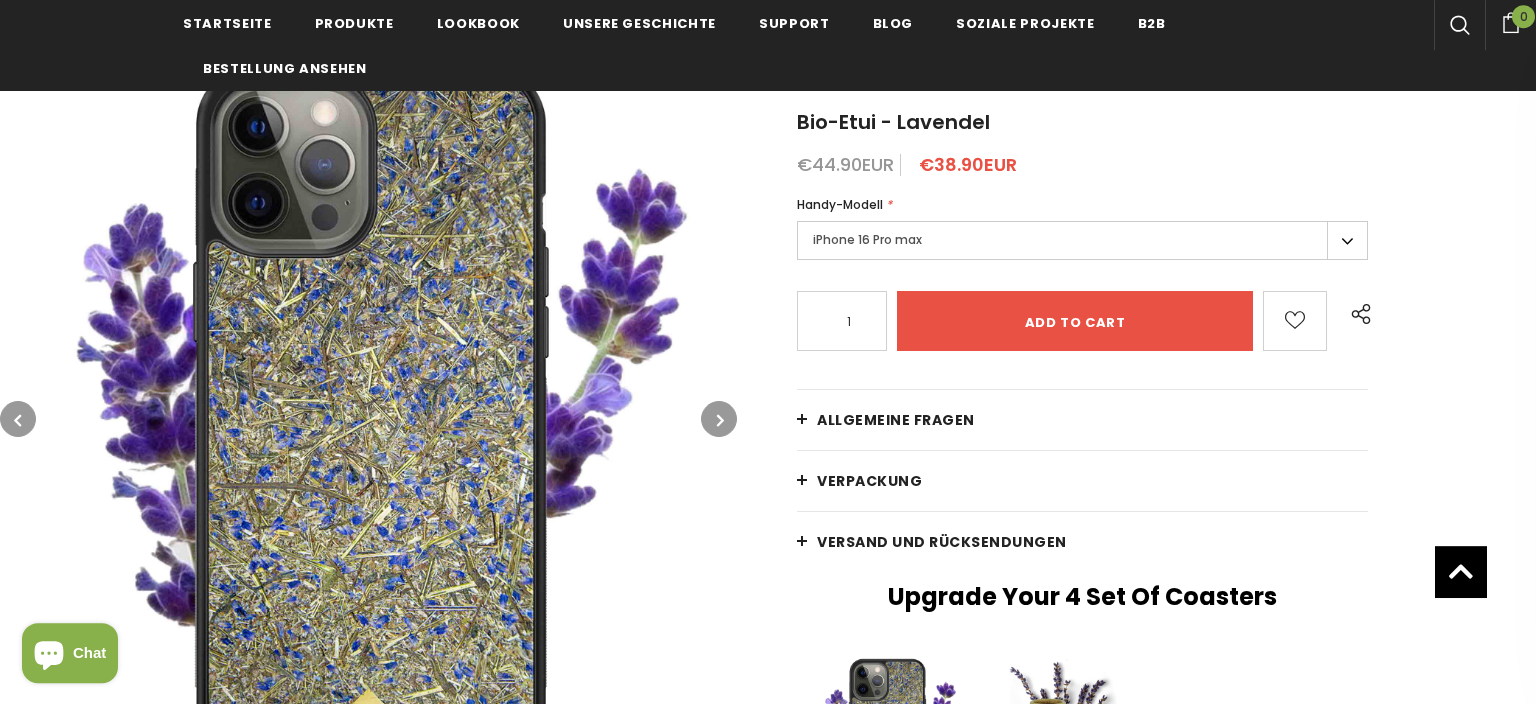 scroll, scrollTop: 316, scrollLeft: 0, axis: vertical 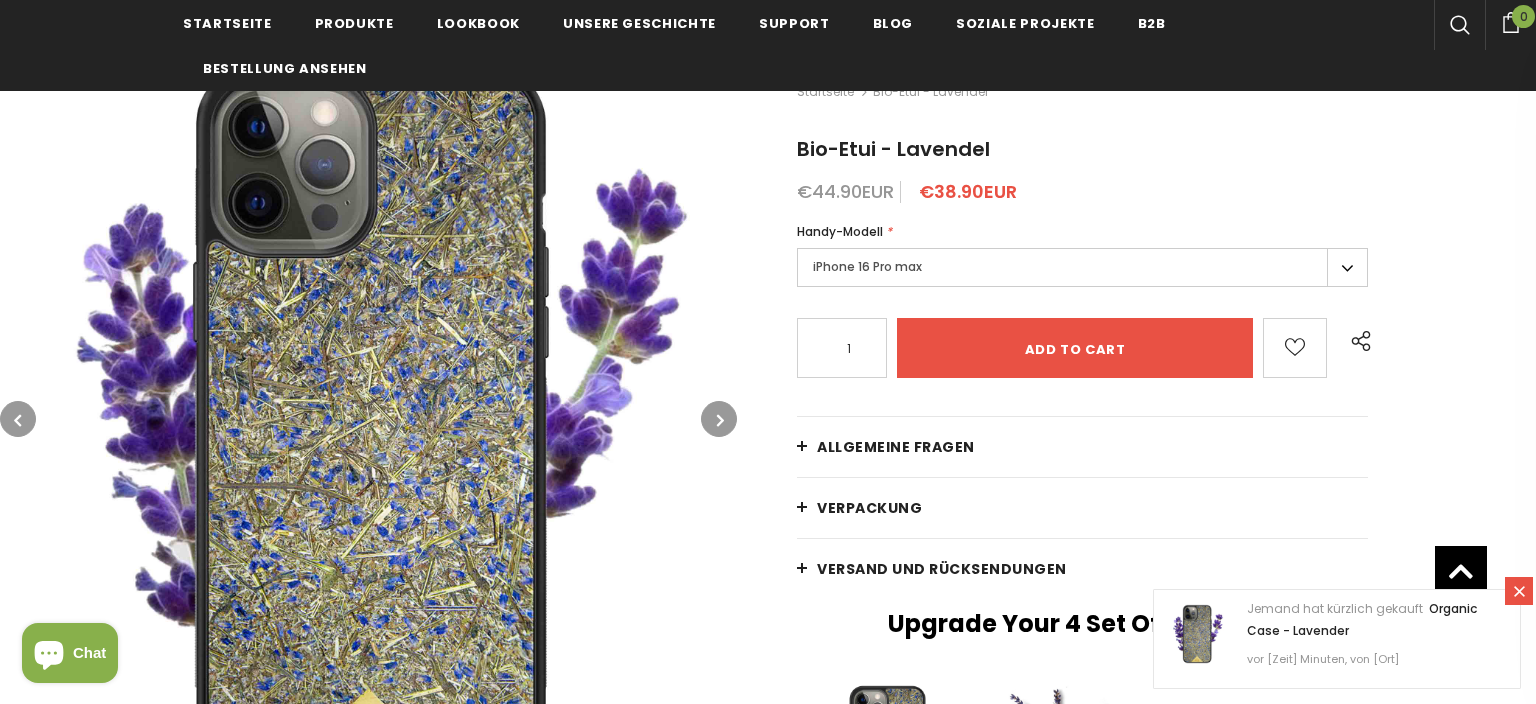 click on "iPhone 16 Pro max" at bounding box center (1082, 267) 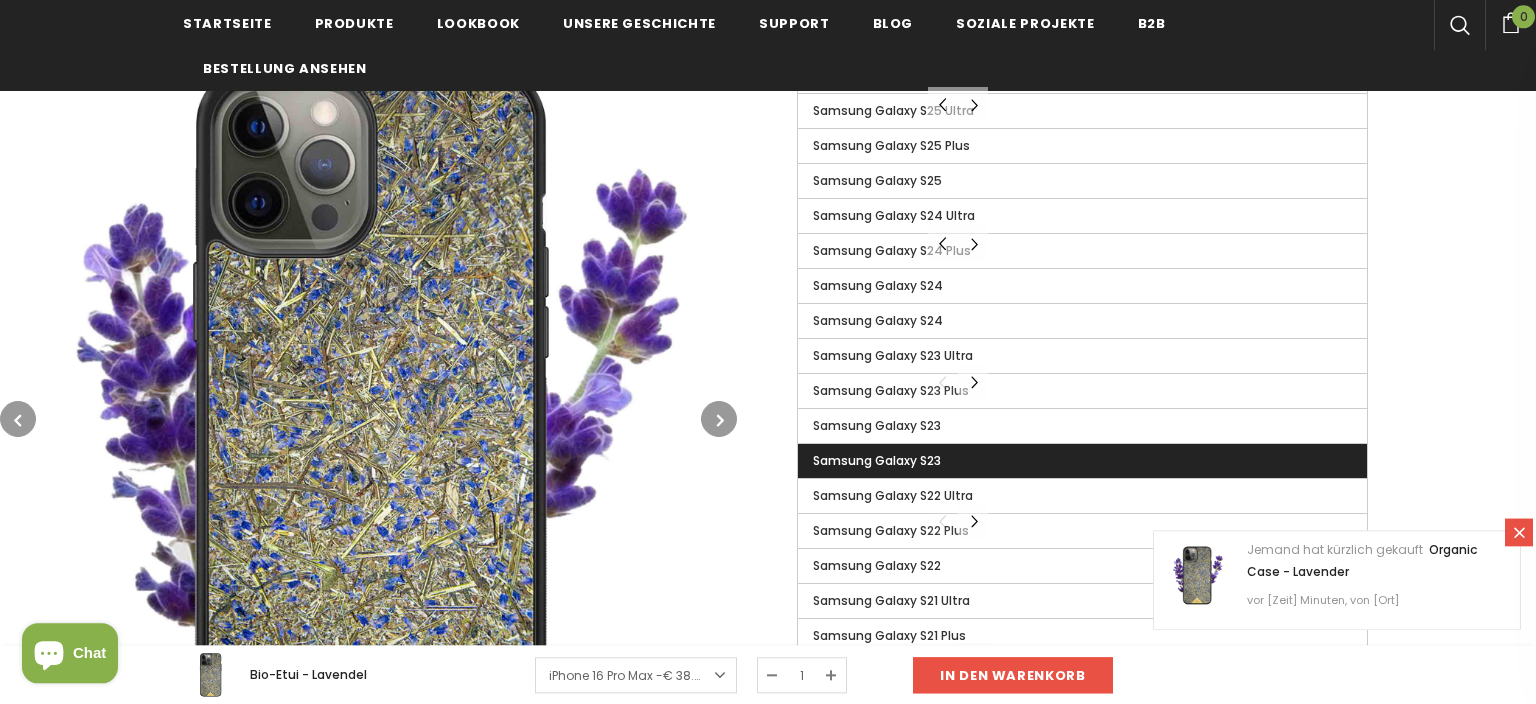 scroll, scrollTop: 1583, scrollLeft: 0, axis: vertical 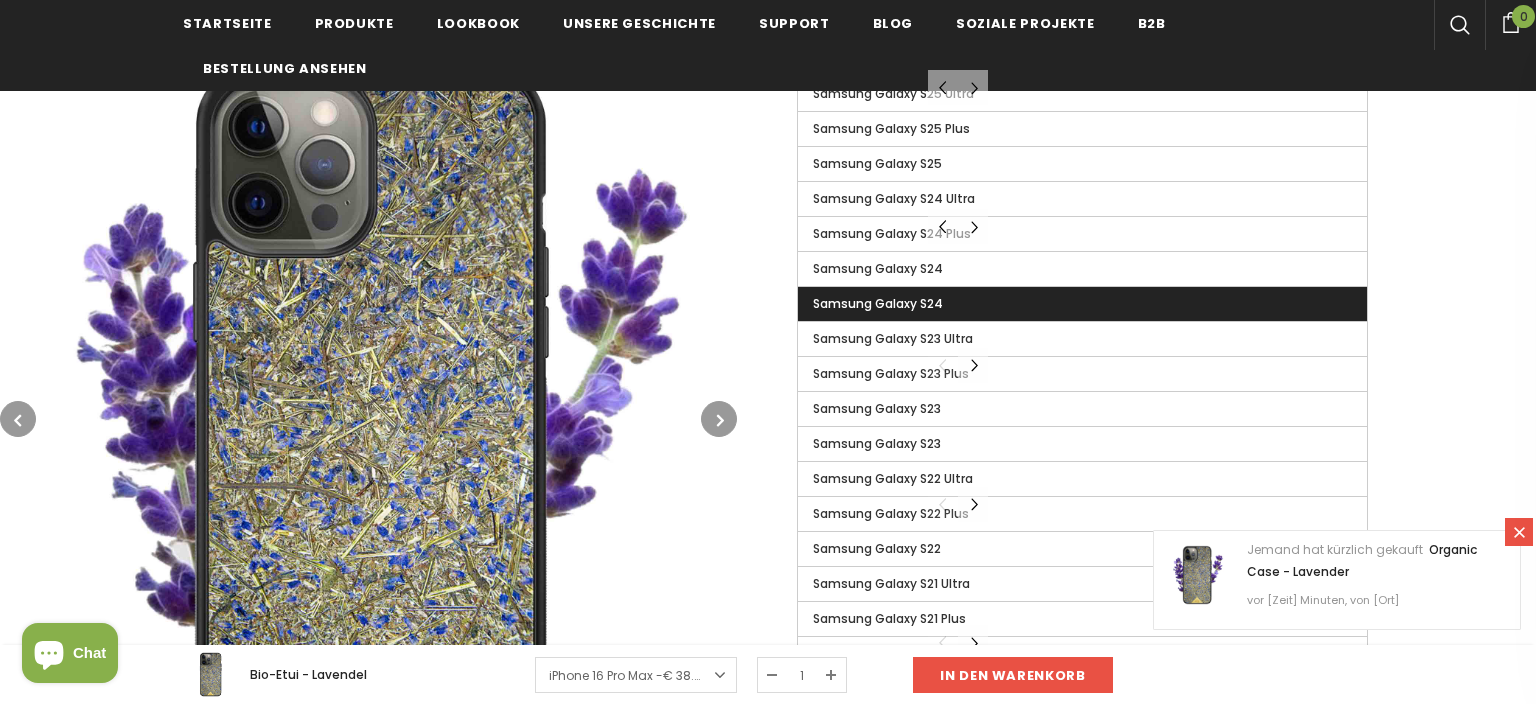 click on "Samsung Galaxy S24" at bounding box center [1082, 304] 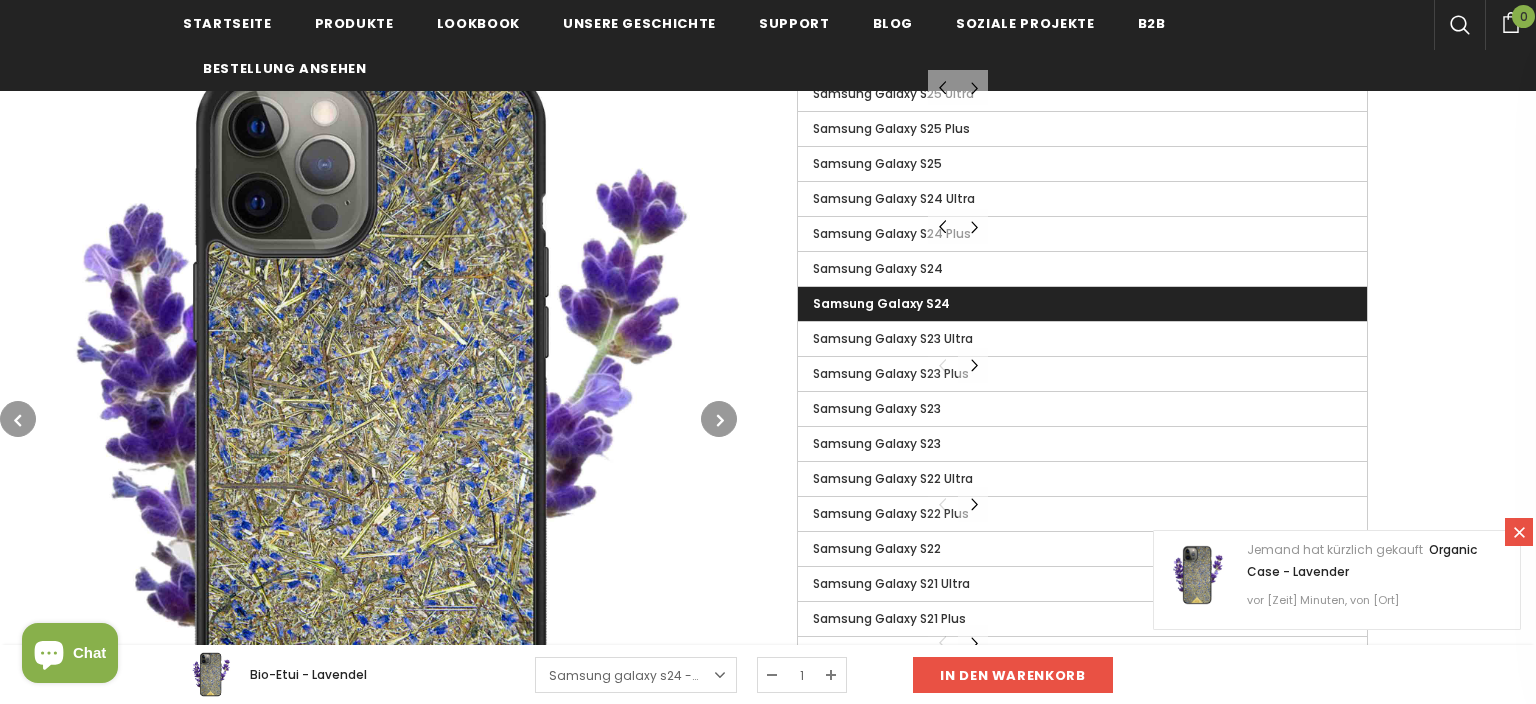 click on "Samsung Galaxy S24" at bounding box center [881, 303] 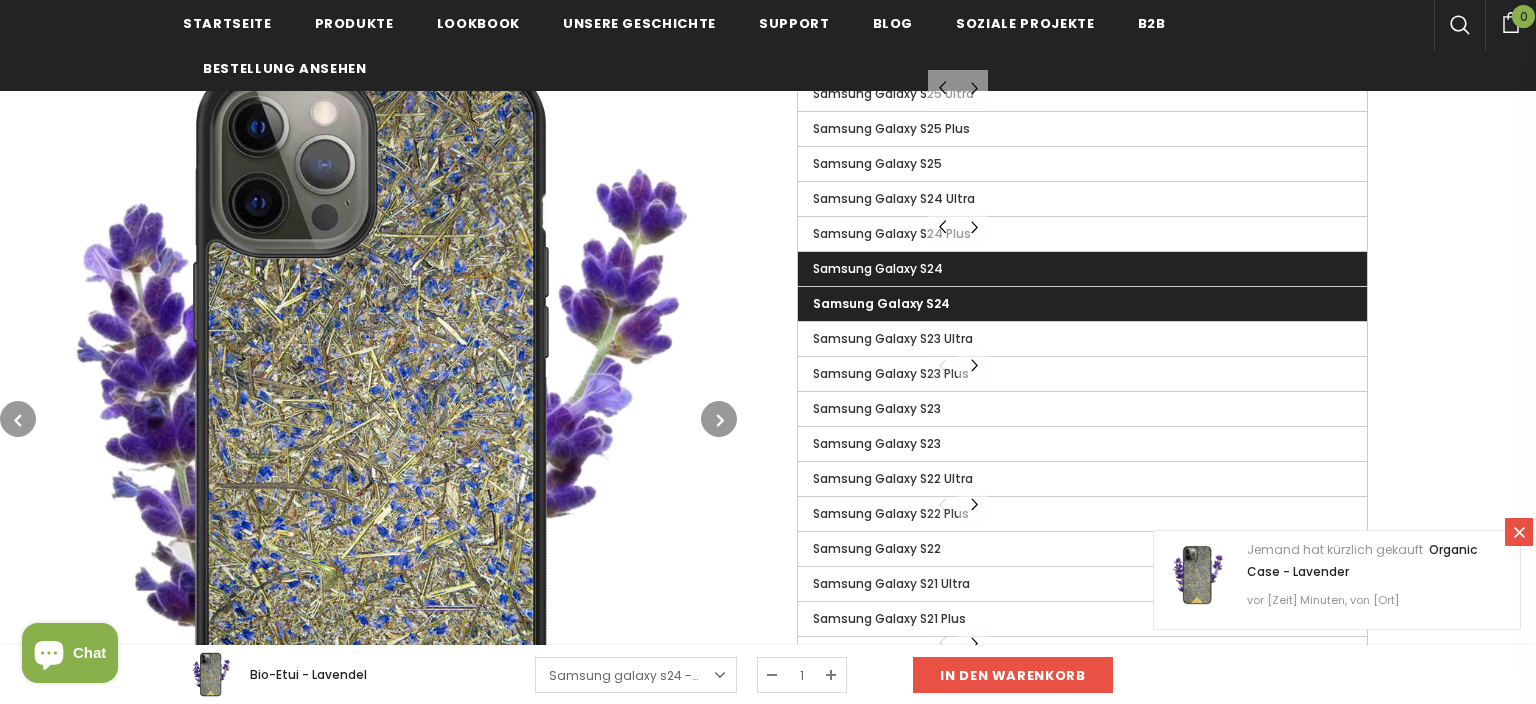 click on "Samsung Galaxy S24" at bounding box center (878, 268) 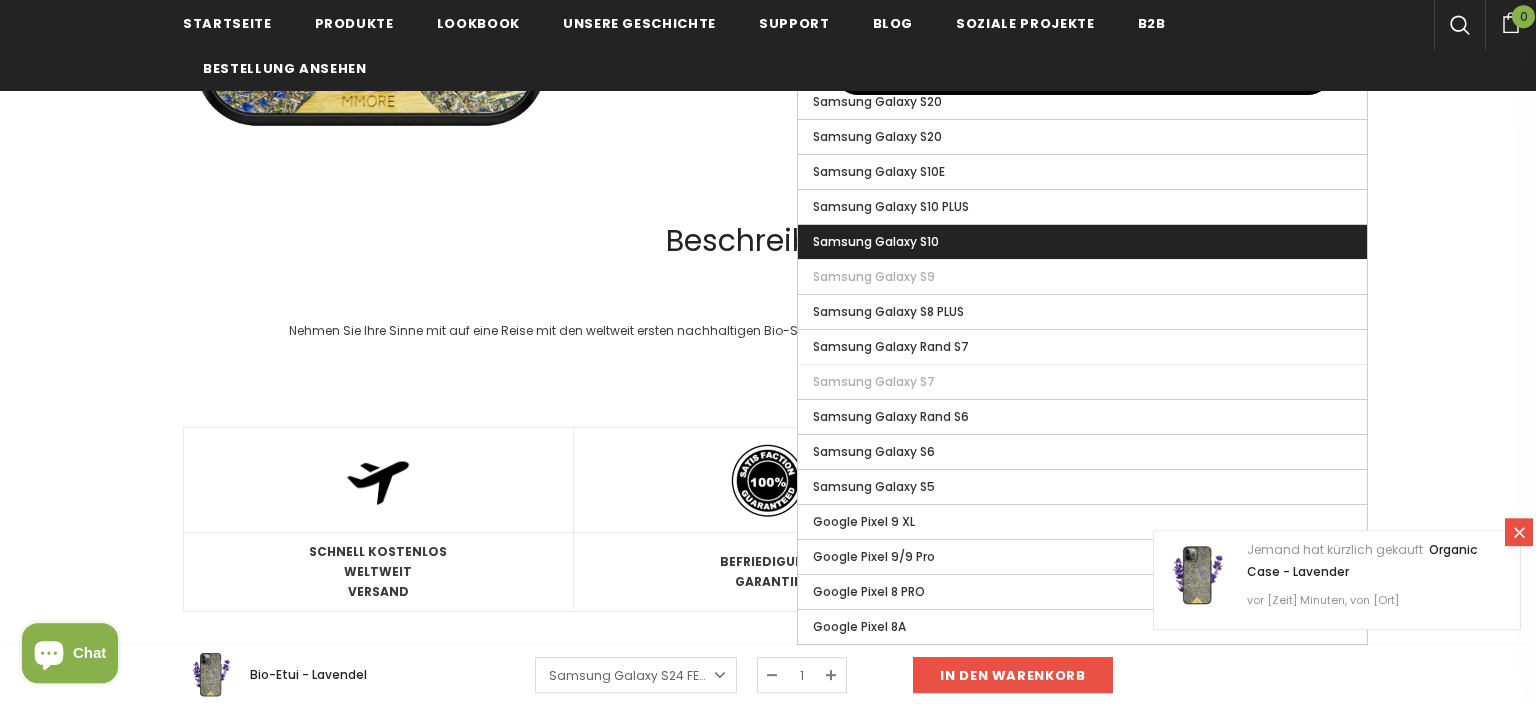 scroll, scrollTop: 2323, scrollLeft: 0, axis: vertical 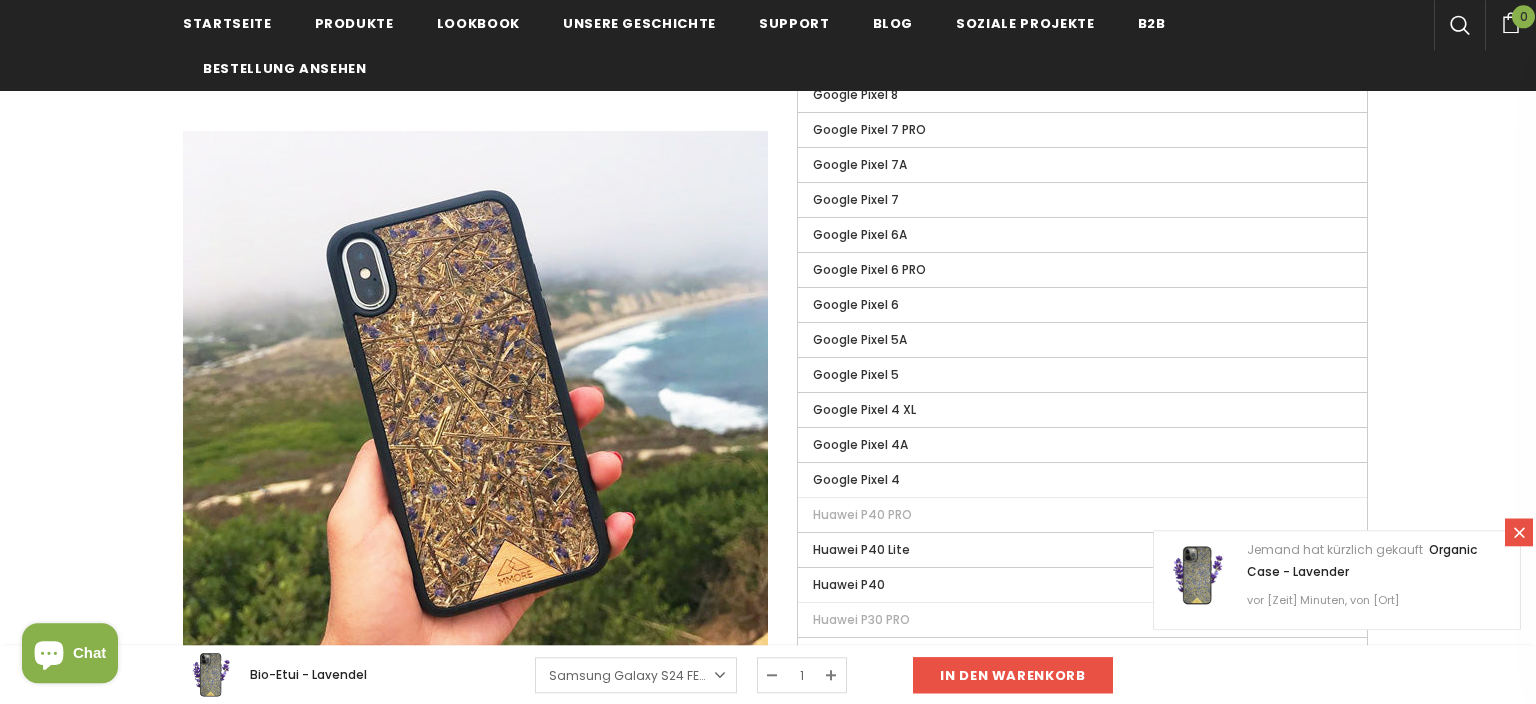 click 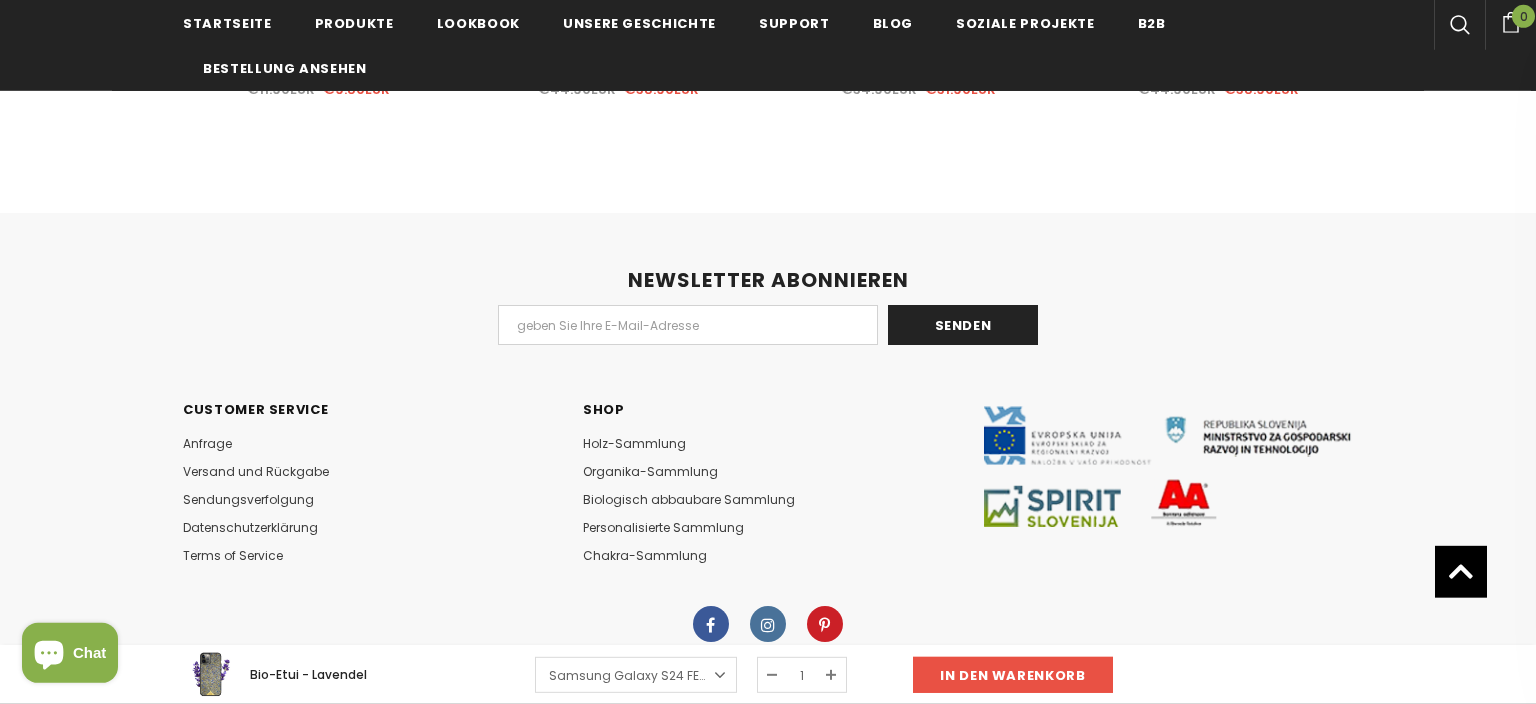 scroll, scrollTop: 6010, scrollLeft: 0, axis: vertical 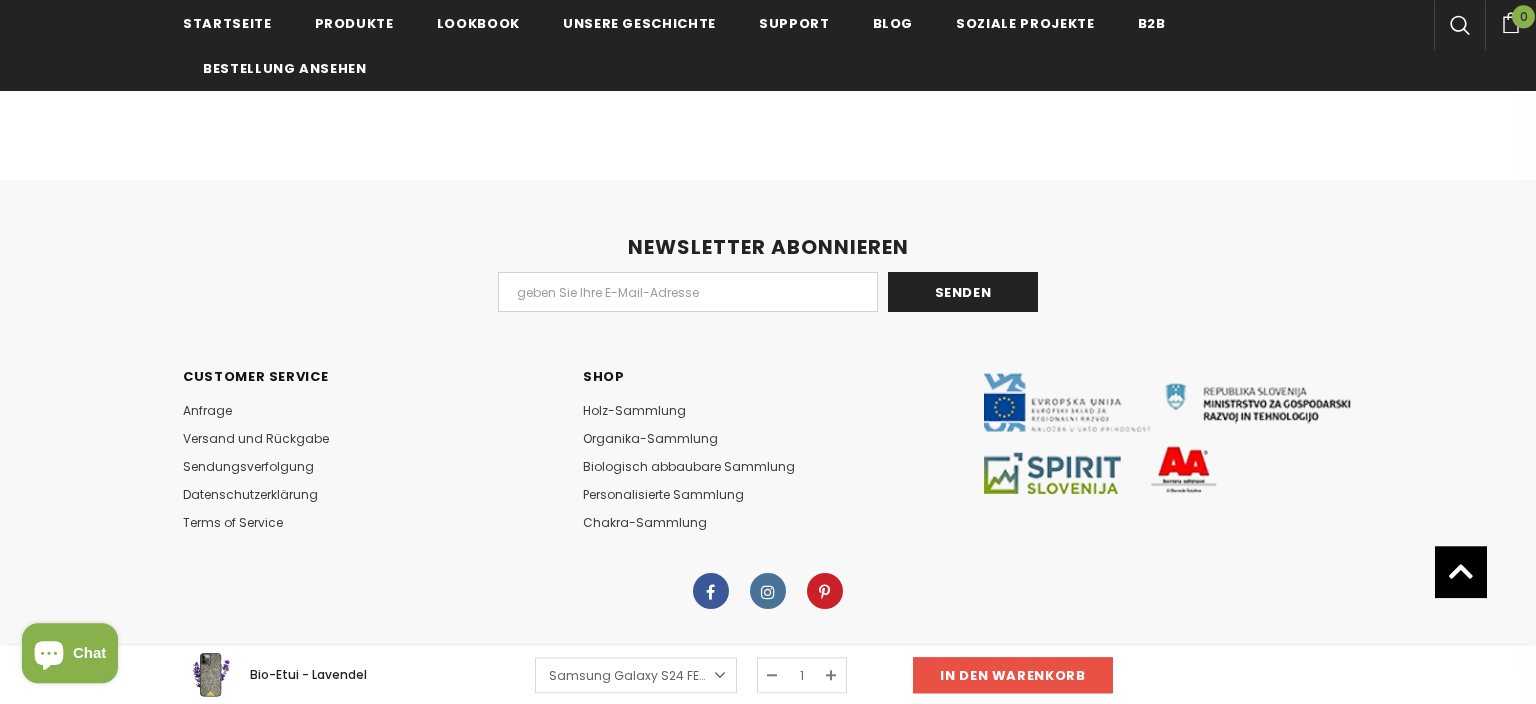 click on "Samsung Galaxy S24 FE -  € 38.90EUR" at bounding box center (636, 675) 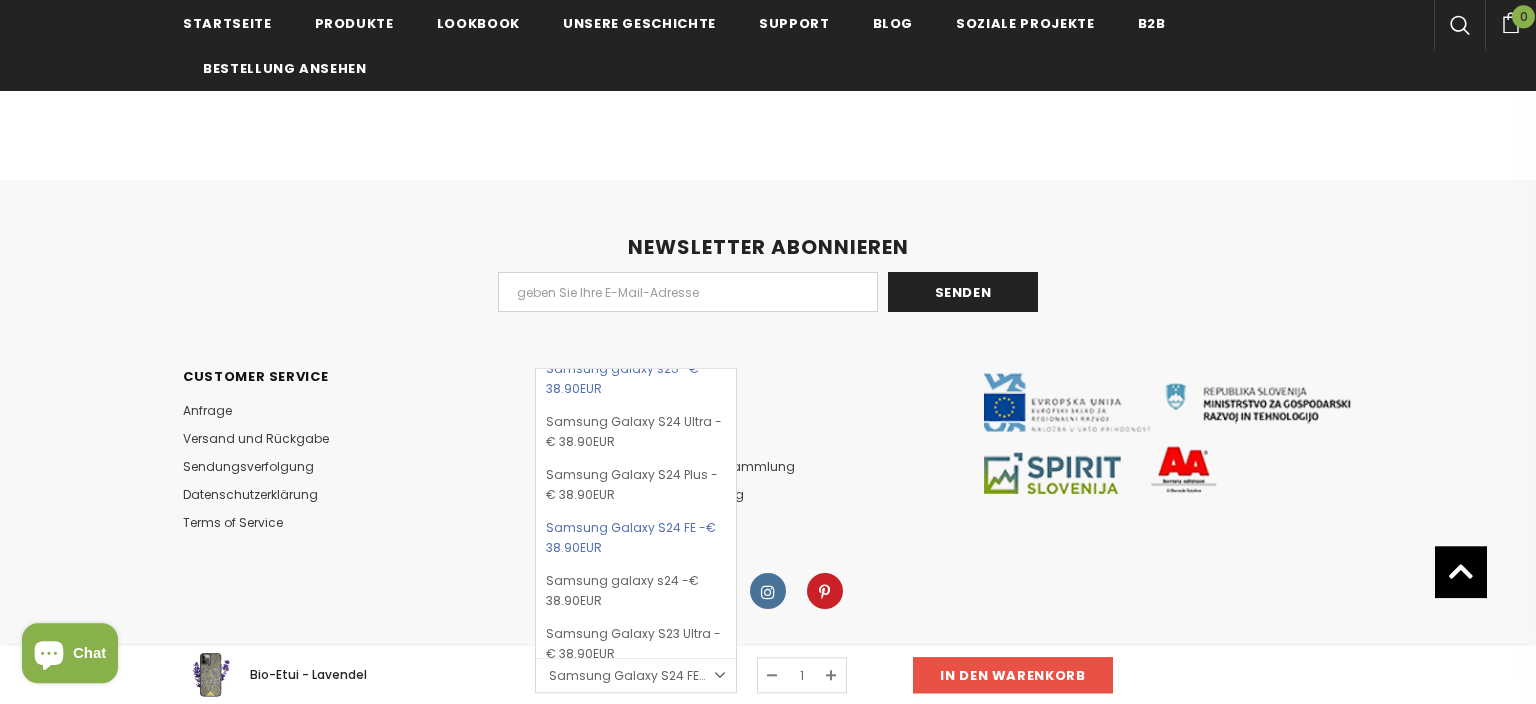 scroll, scrollTop: 1310, scrollLeft: 0, axis: vertical 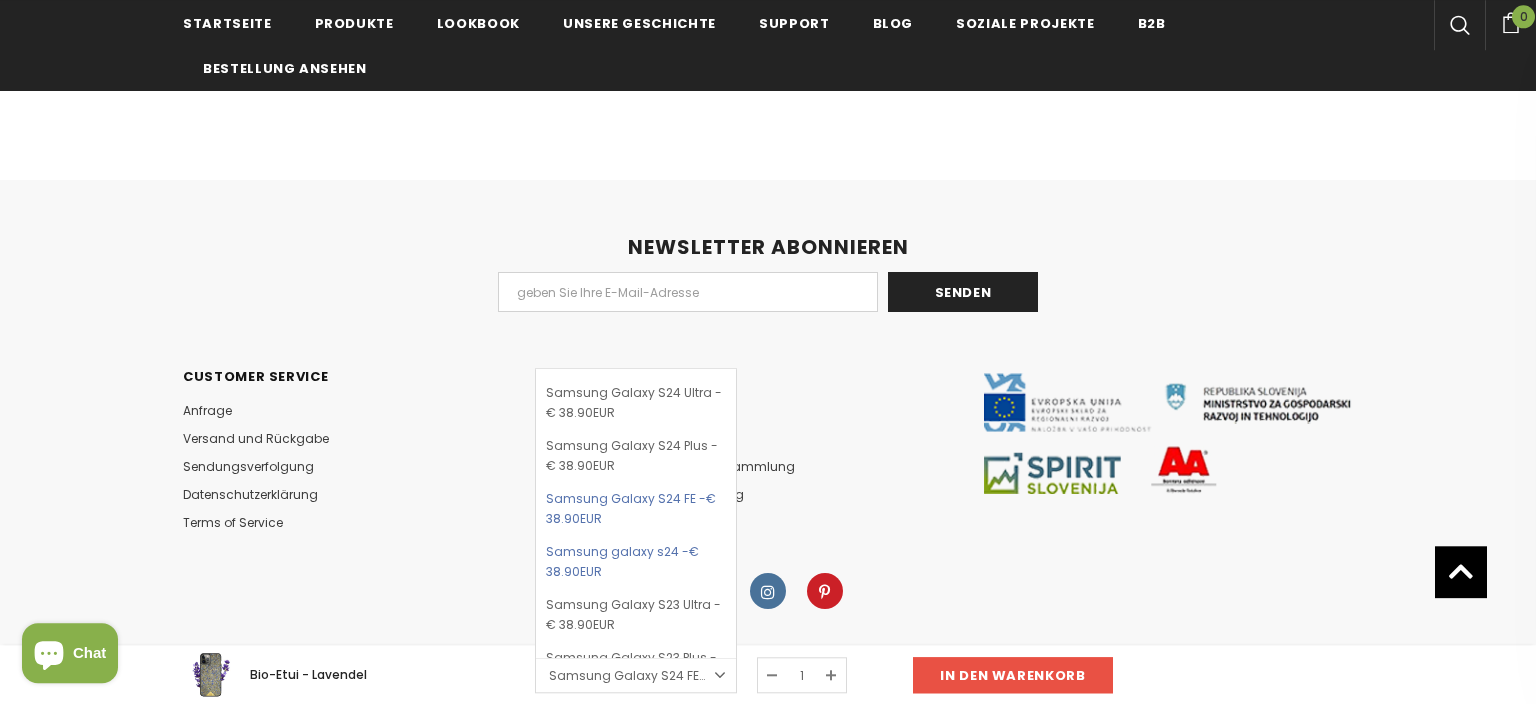 click on "Samsung galaxy s24 -  € 38.90EUR" at bounding box center [636, 562] 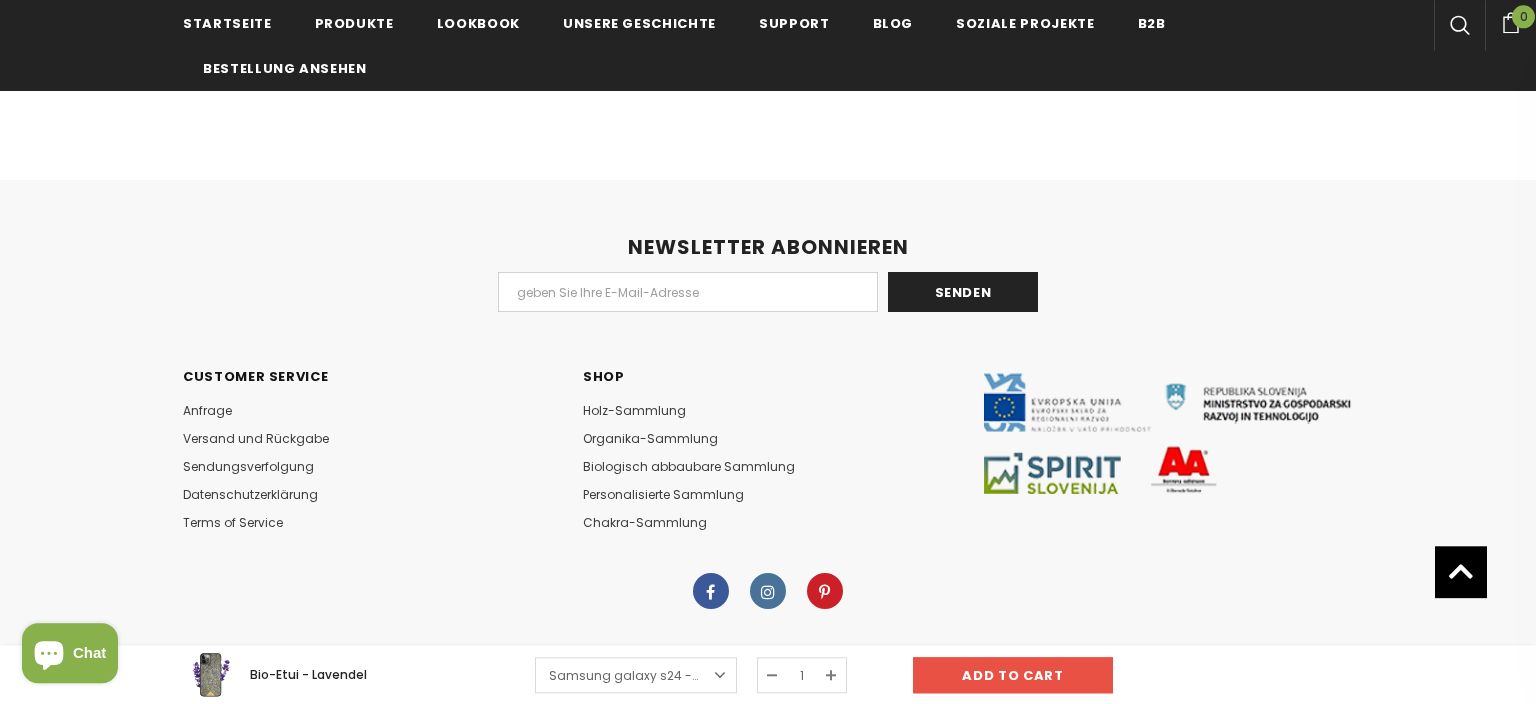 scroll, scrollTop: 1180, scrollLeft: 0, axis: vertical 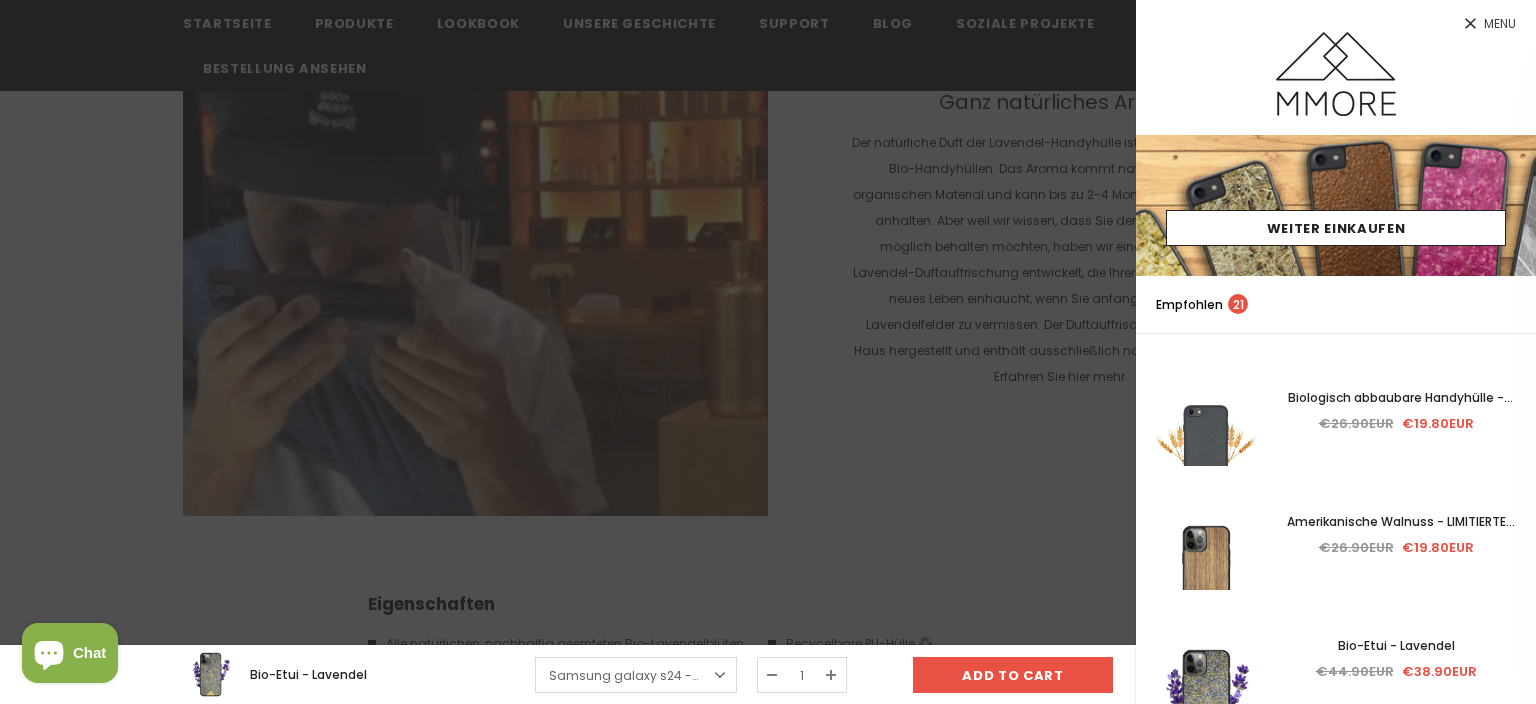 click on "Menu" at bounding box center [1500, 24] 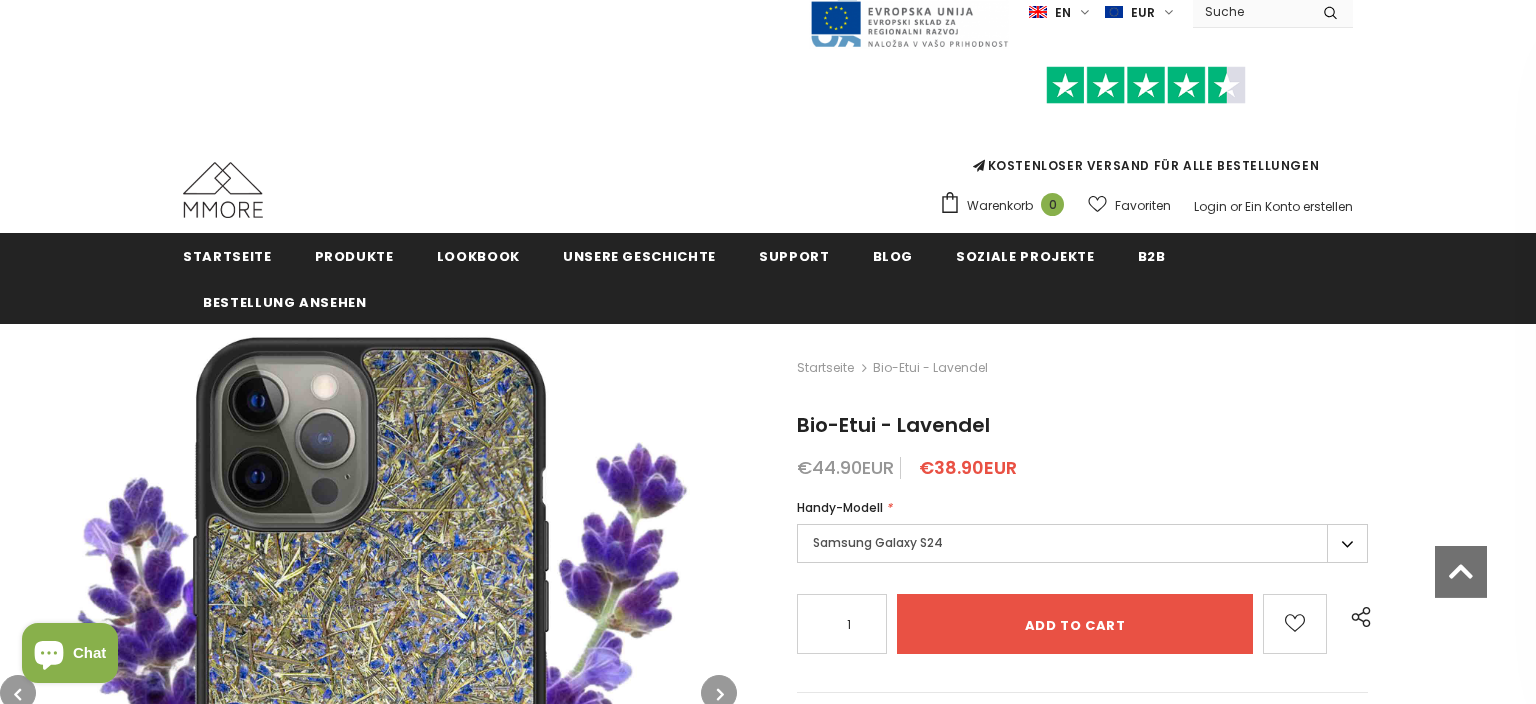 scroll, scrollTop: 0, scrollLeft: 0, axis: both 